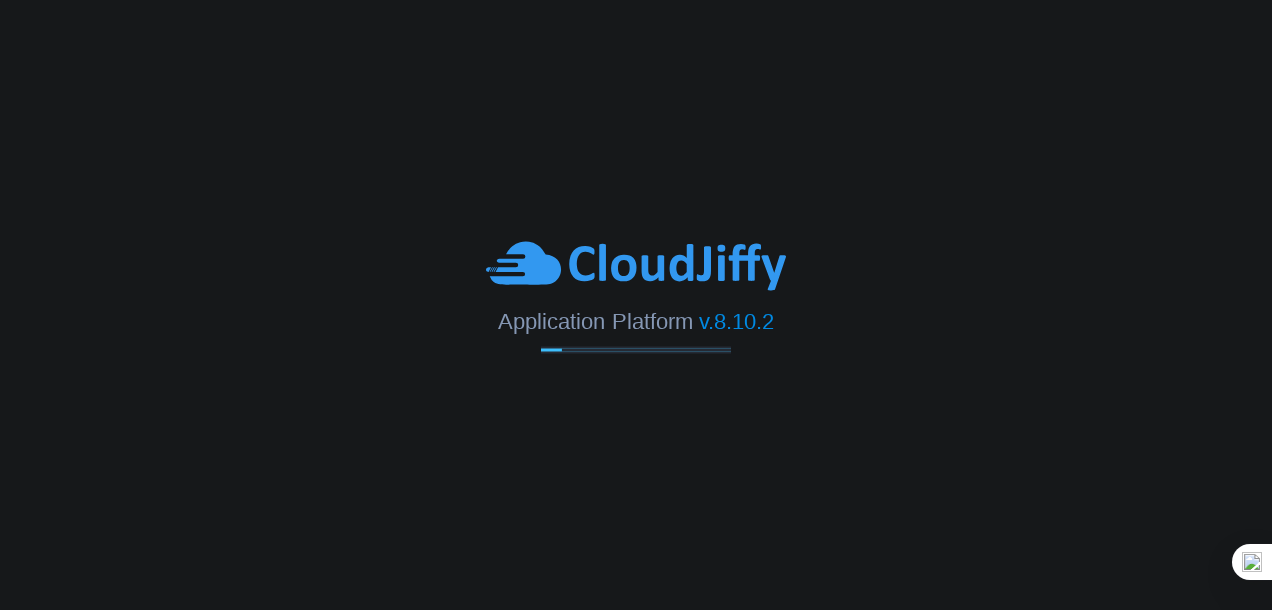 scroll, scrollTop: 0, scrollLeft: 0, axis: both 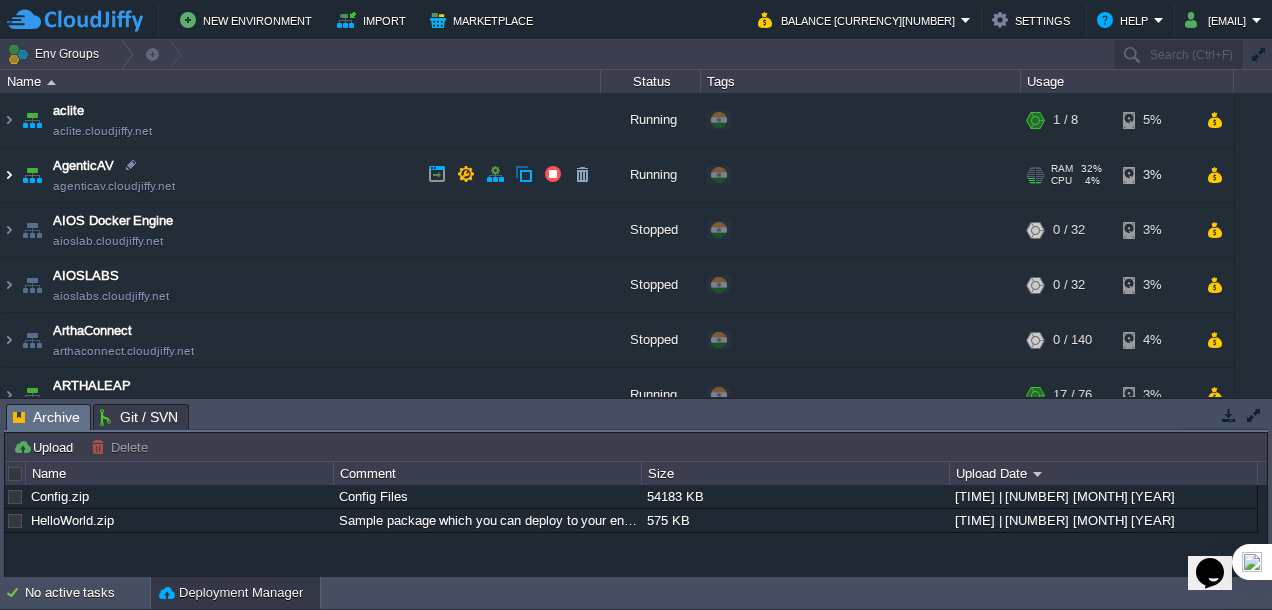 click at bounding box center (9, 175) 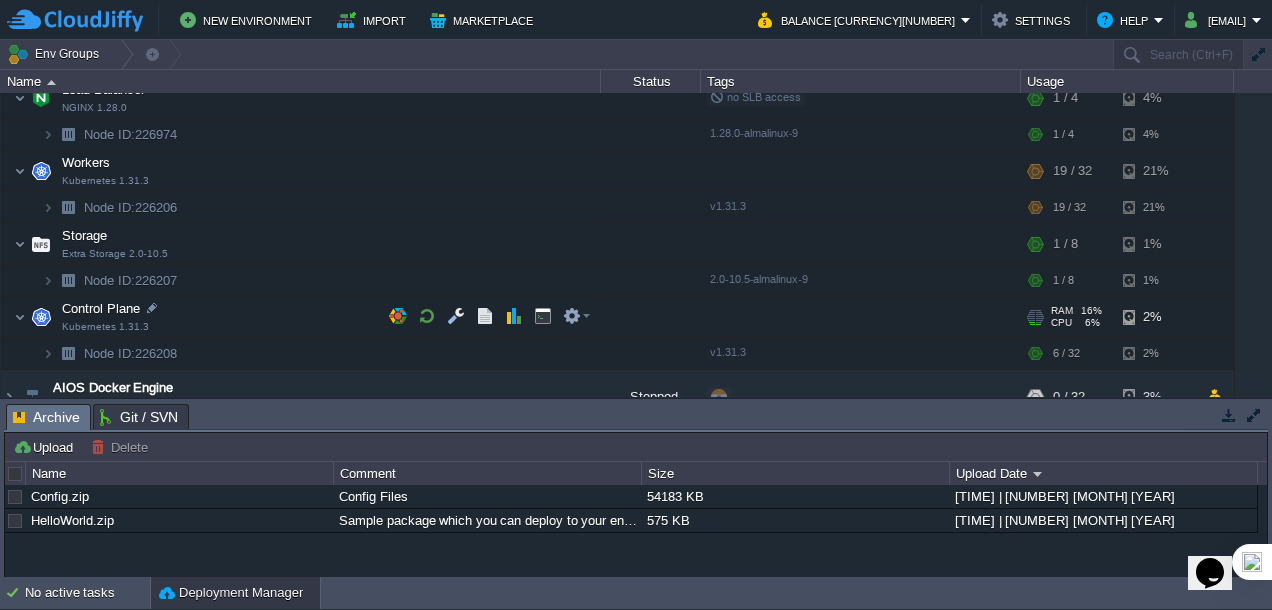 scroll, scrollTop: 0, scrollLeft: 0, axis: both 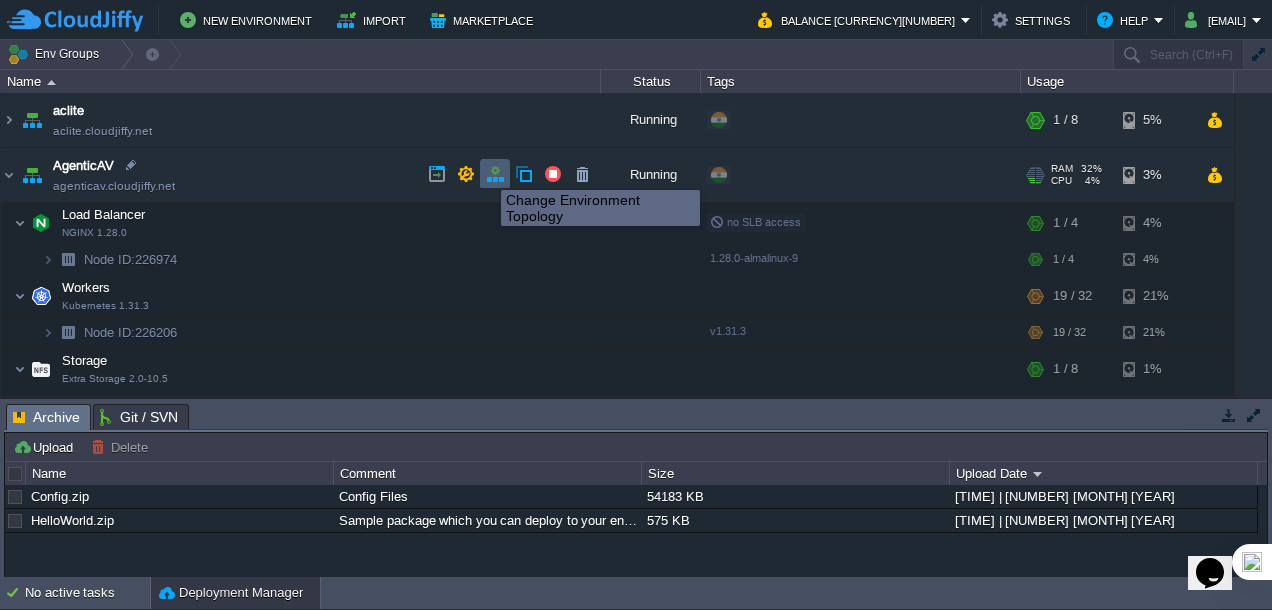 click at bounding box center [495, 174] 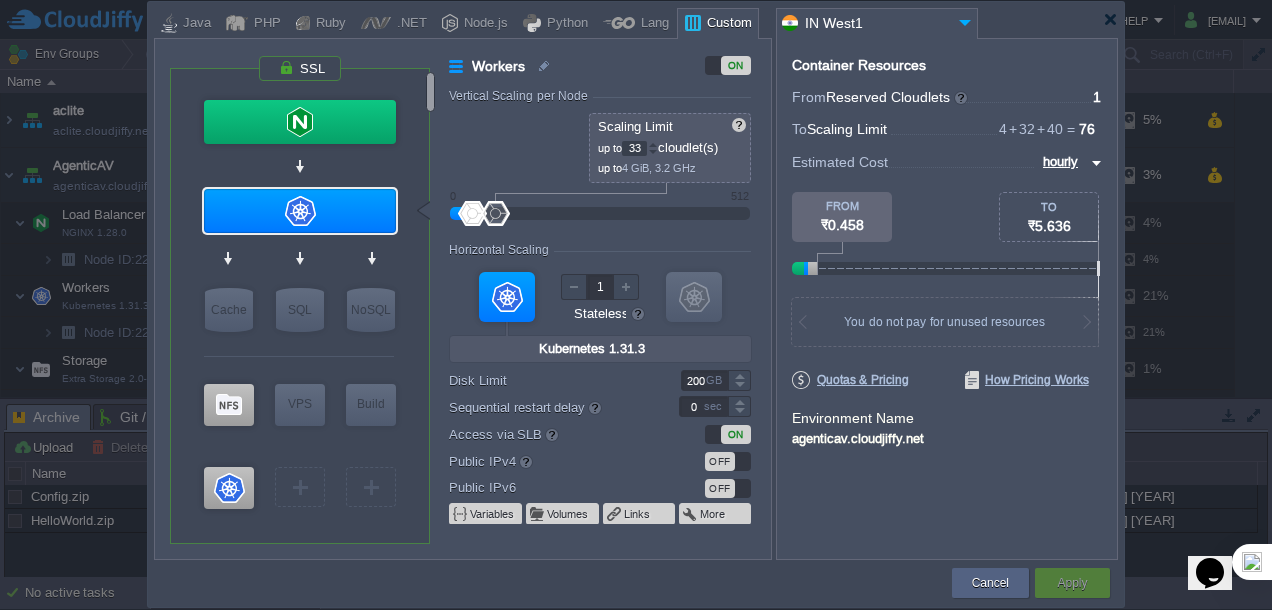 click at bounding box center [653, 144] 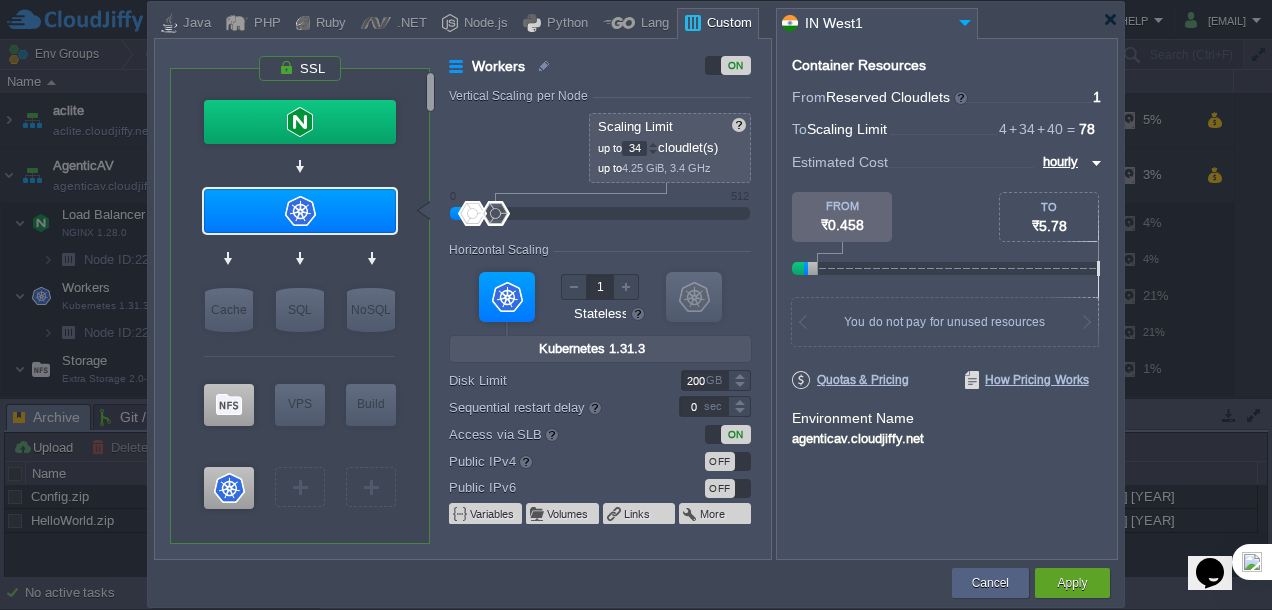 click at bounding box center (653, 144) 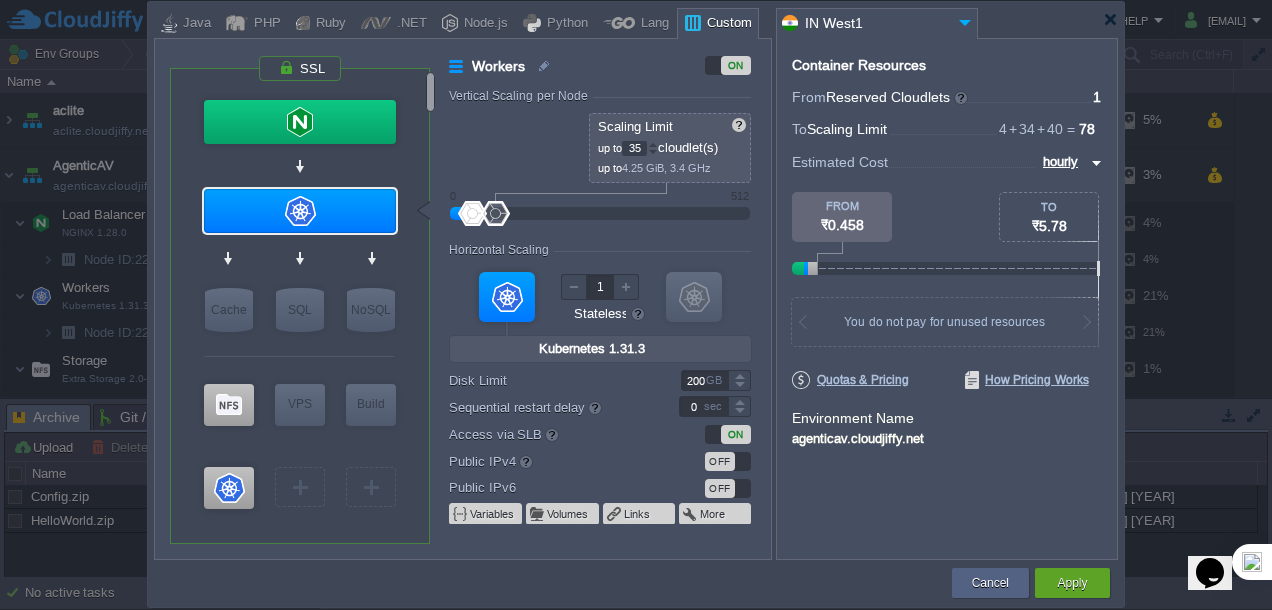 click at bounding box center (653, 144) 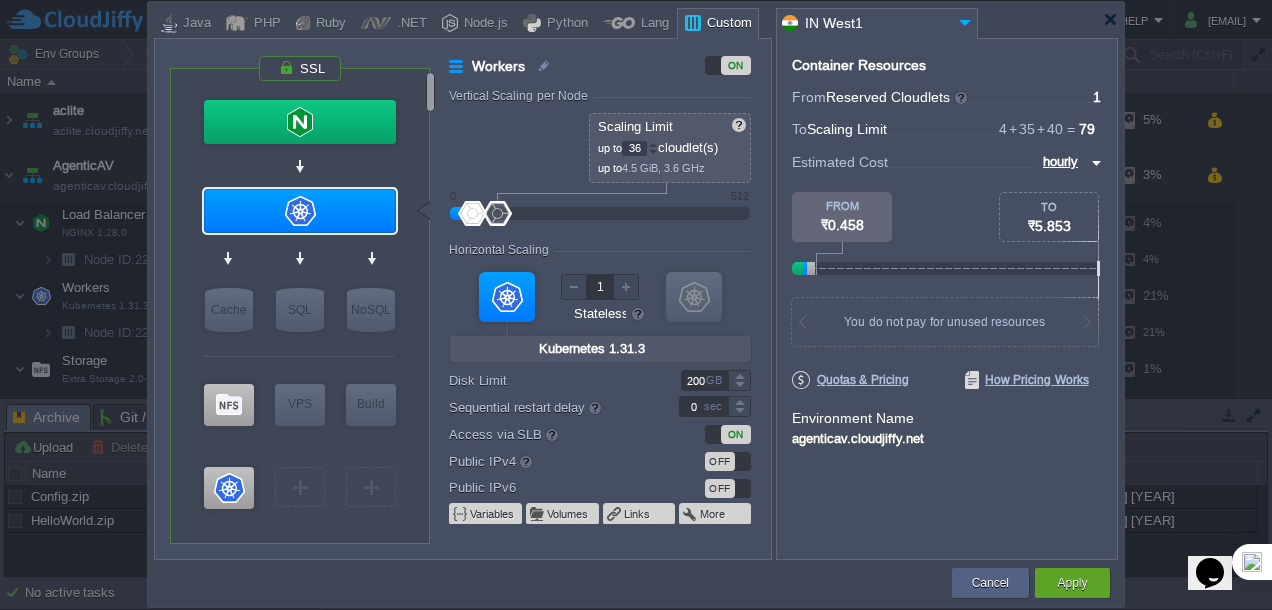 click at bounding box center (653, 144) 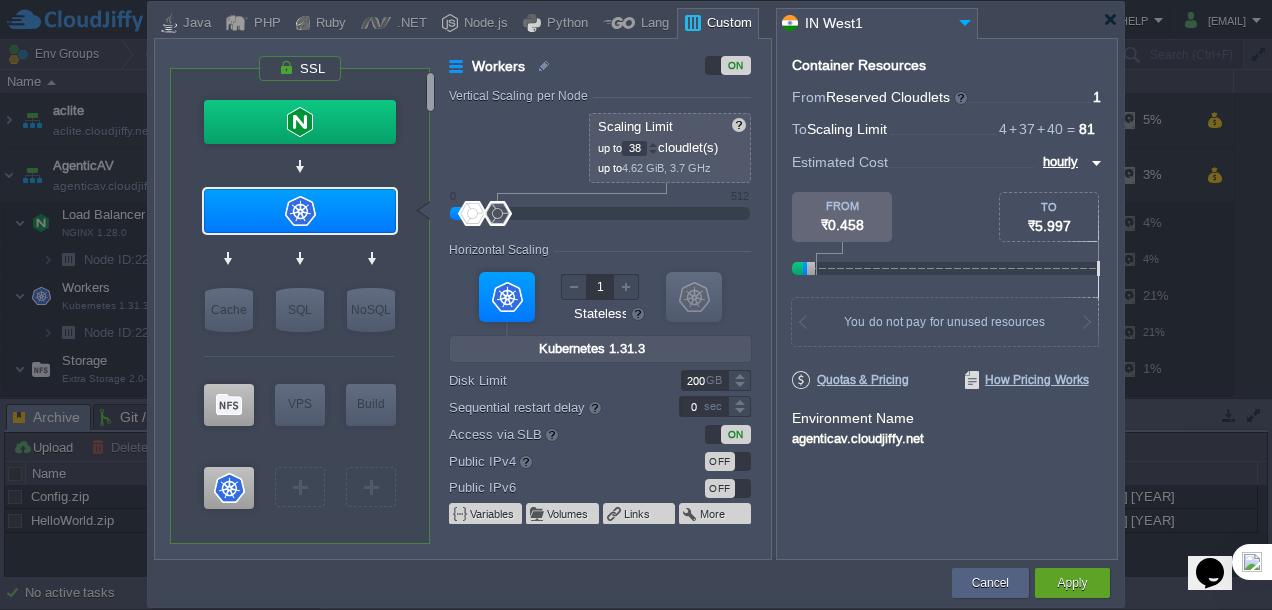 click at bounding box center (653, 144) 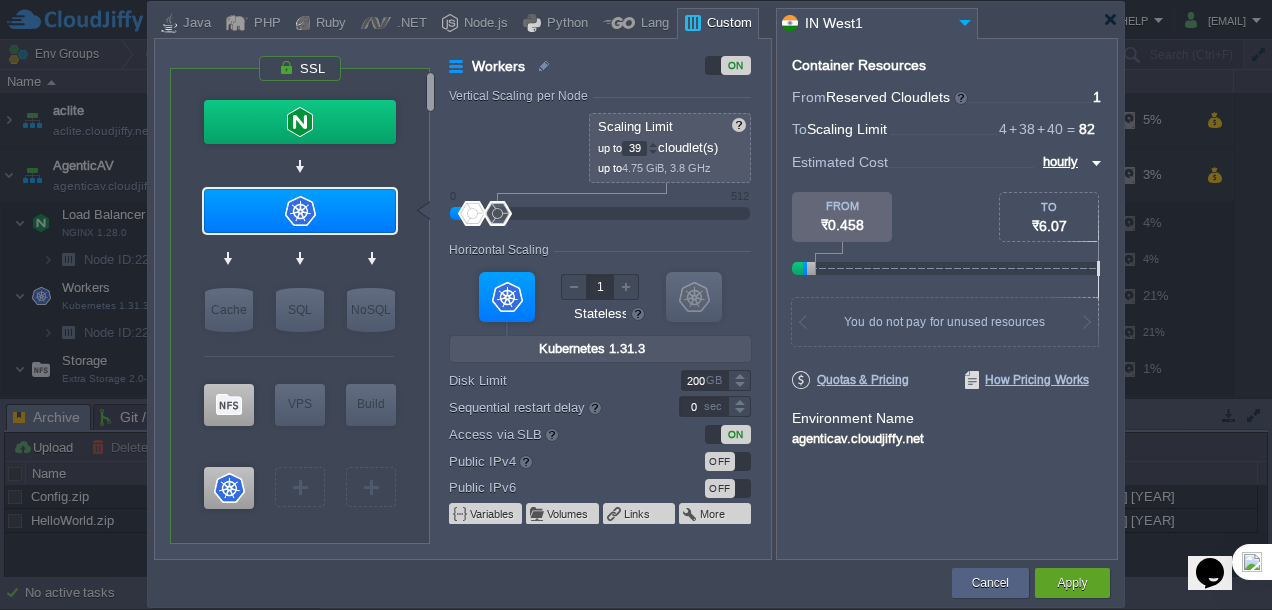 click at bounding box center (653, 144) 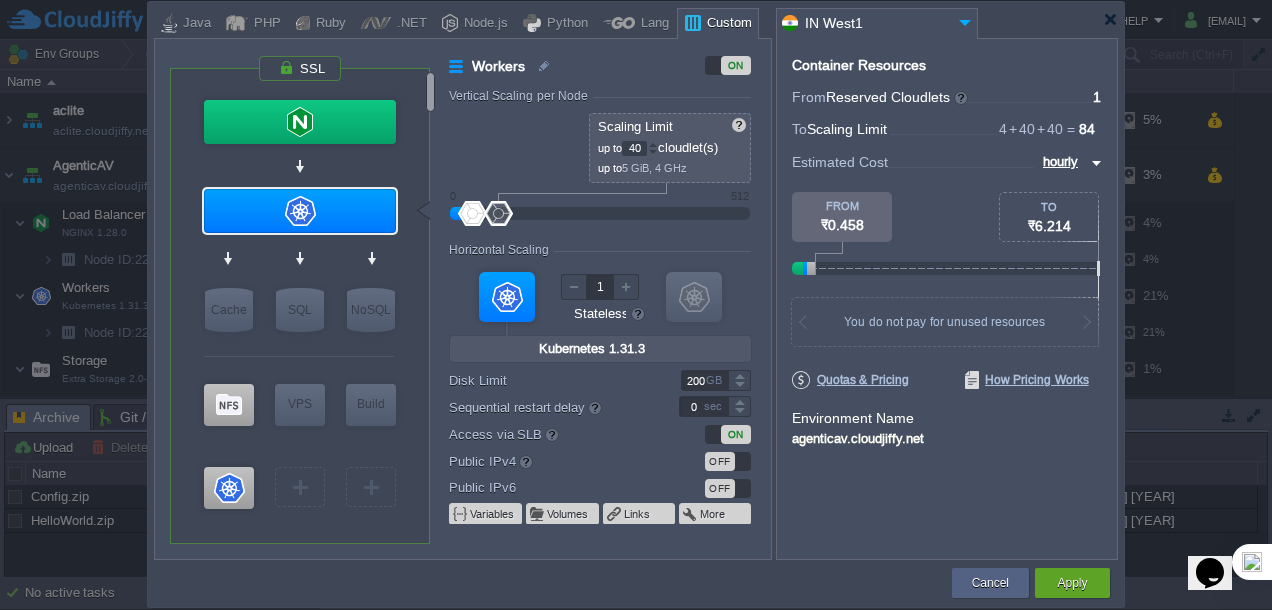 click at bounding box center (653, 144) 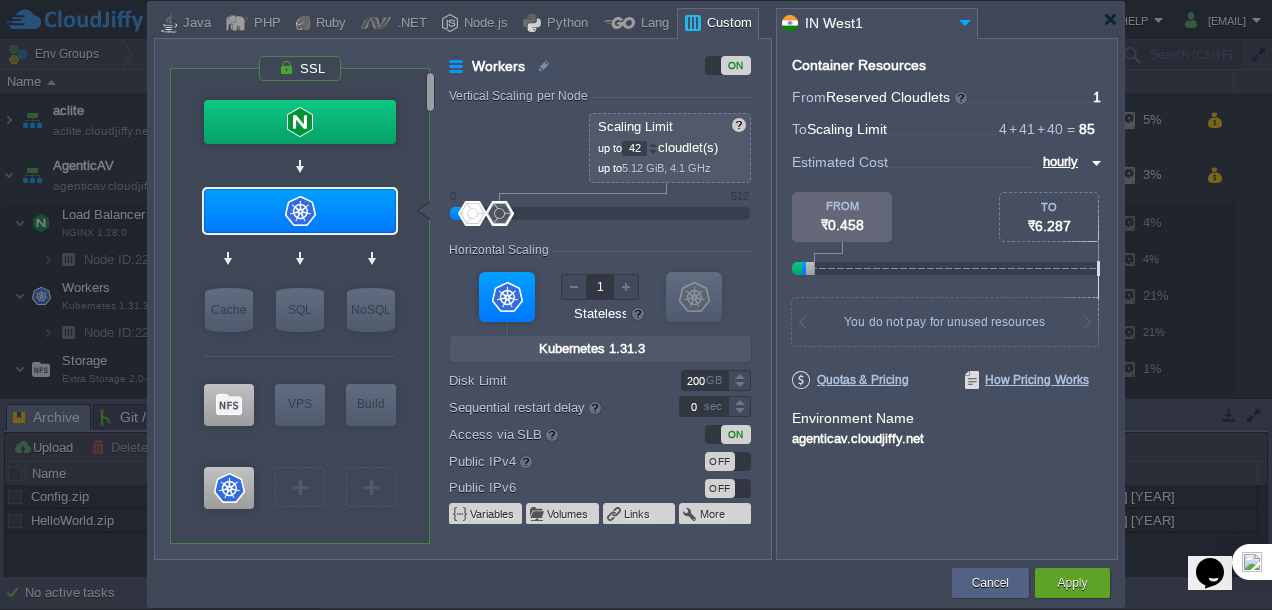 click at bounding box center [653, 144] 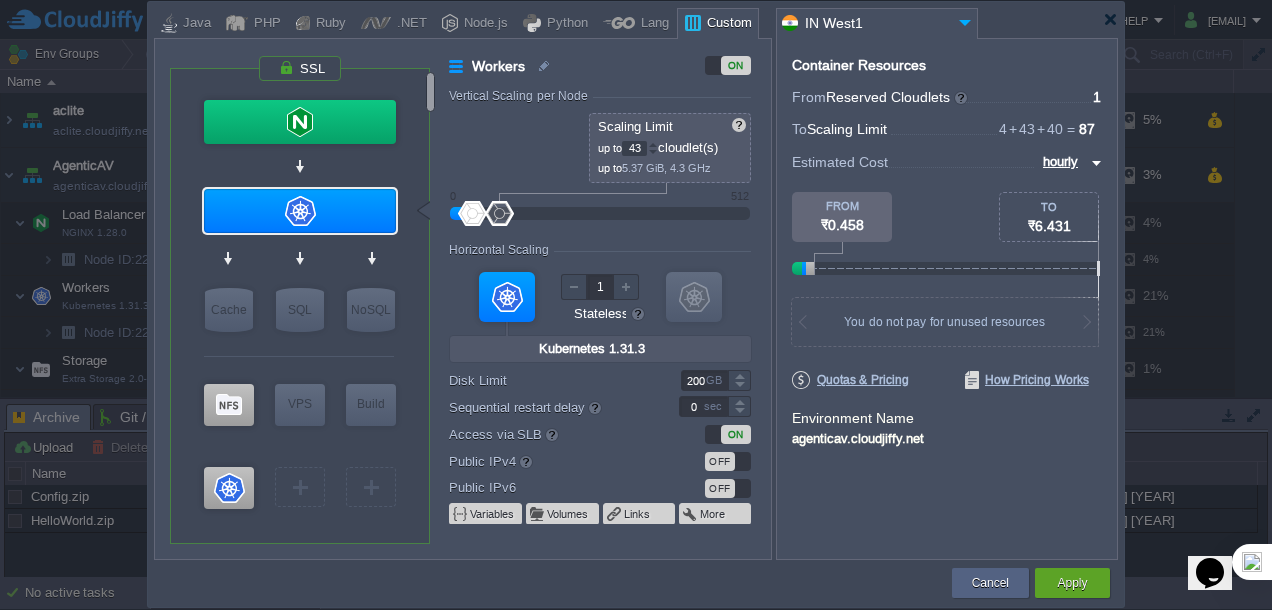 click at bounding box center (653, 144) 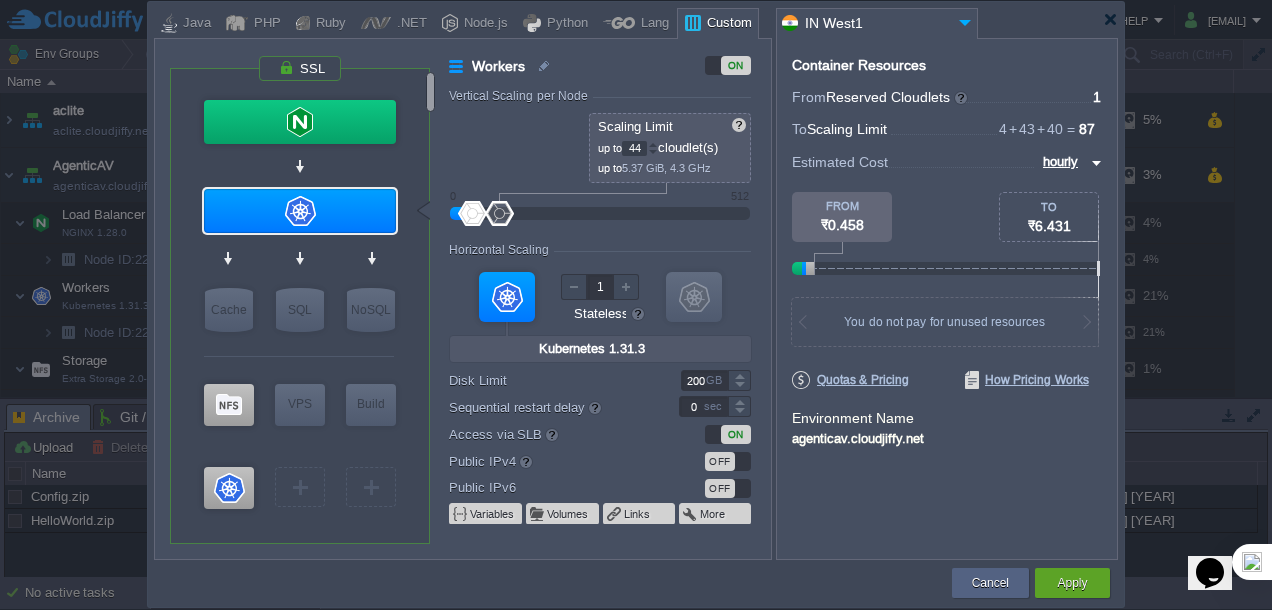 click at bounding box center (653, 144) 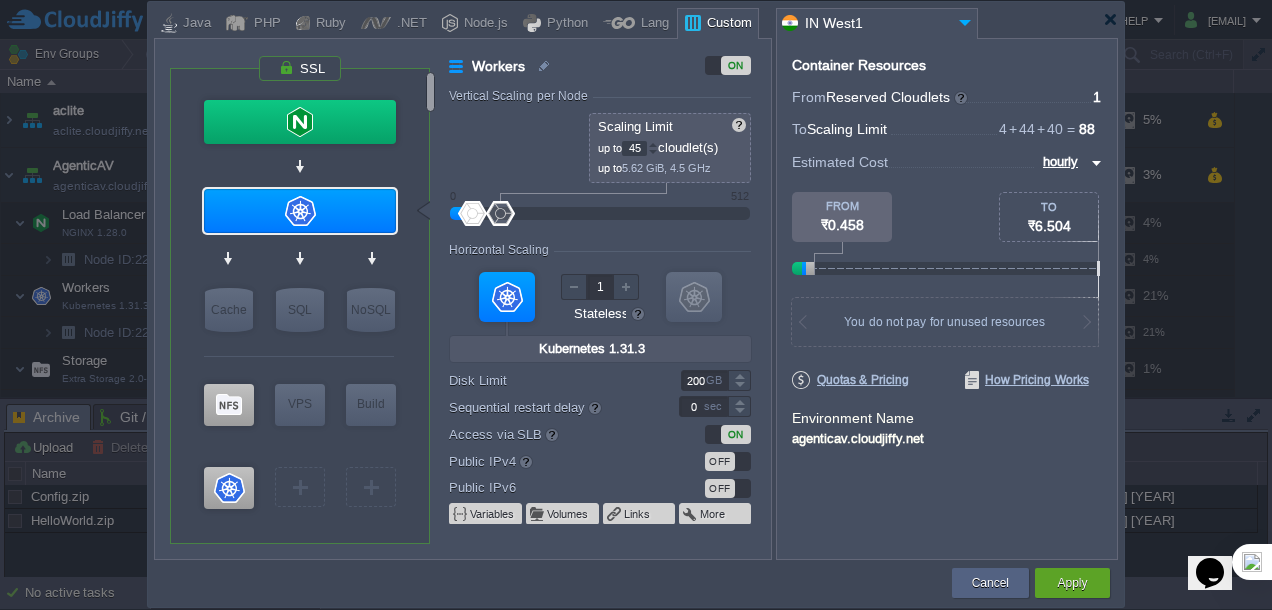 click at bounding box center [653, 144] 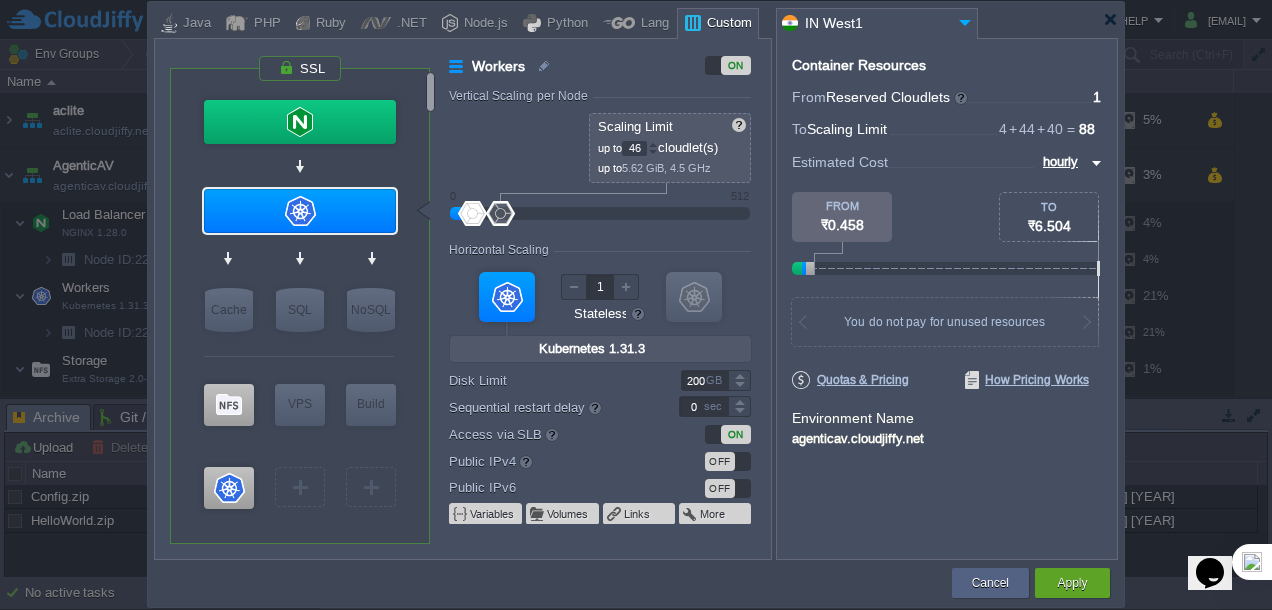 click at bounding box center (653, 144) 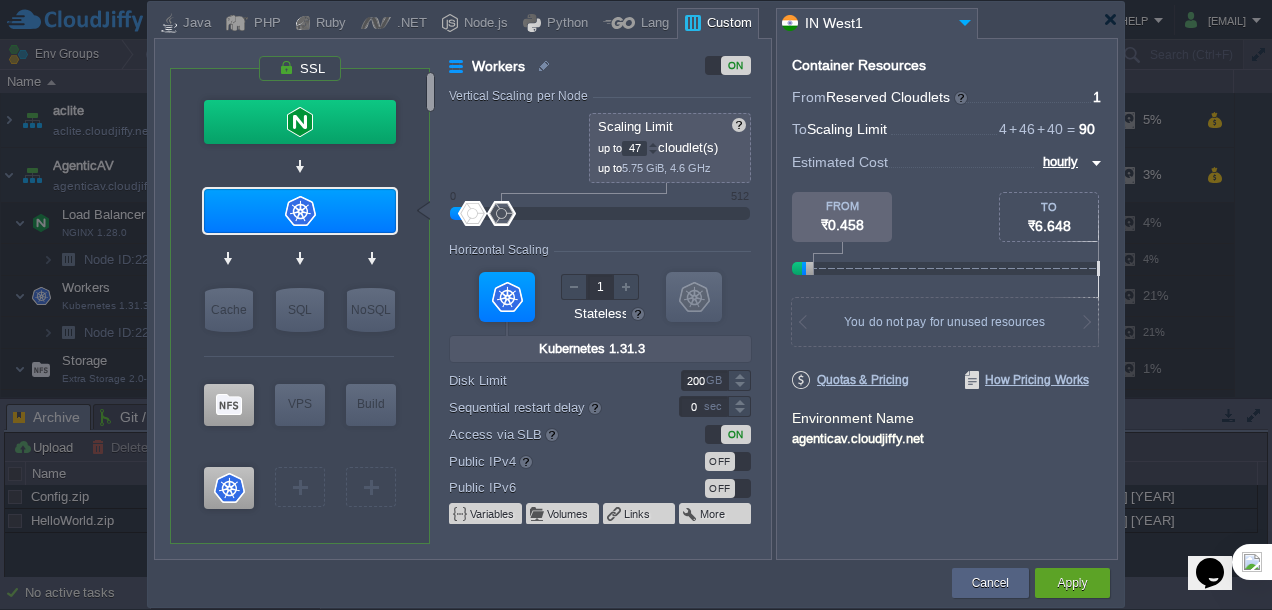 click at bounding box center [653, 144] 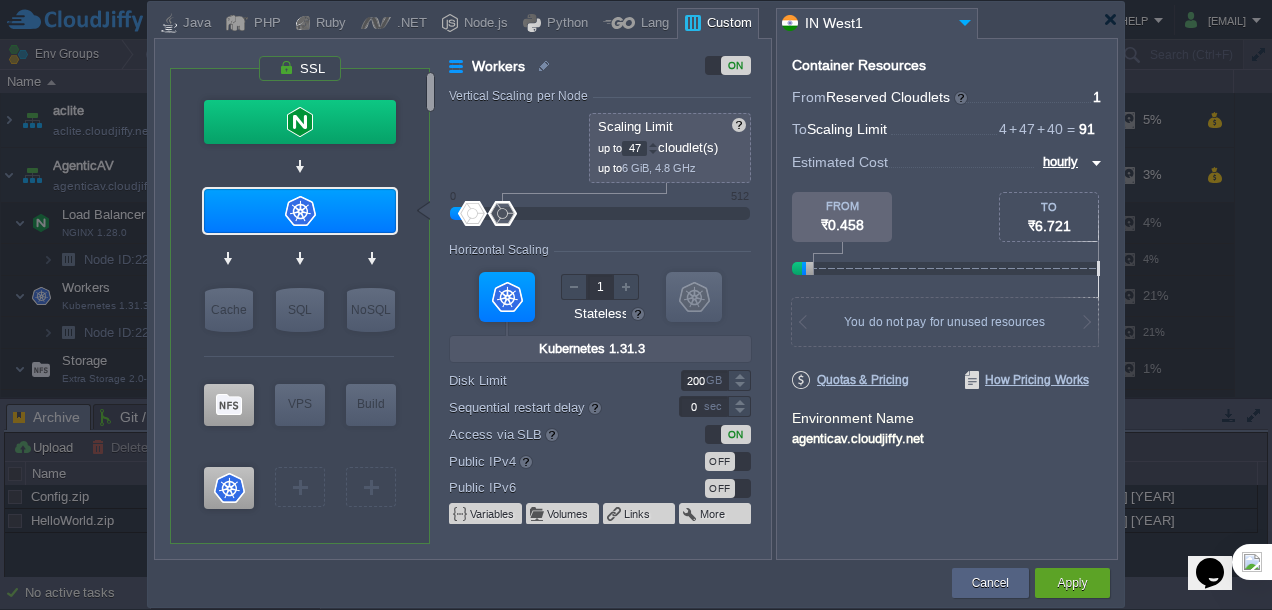 click at bounding box center (653, 144) 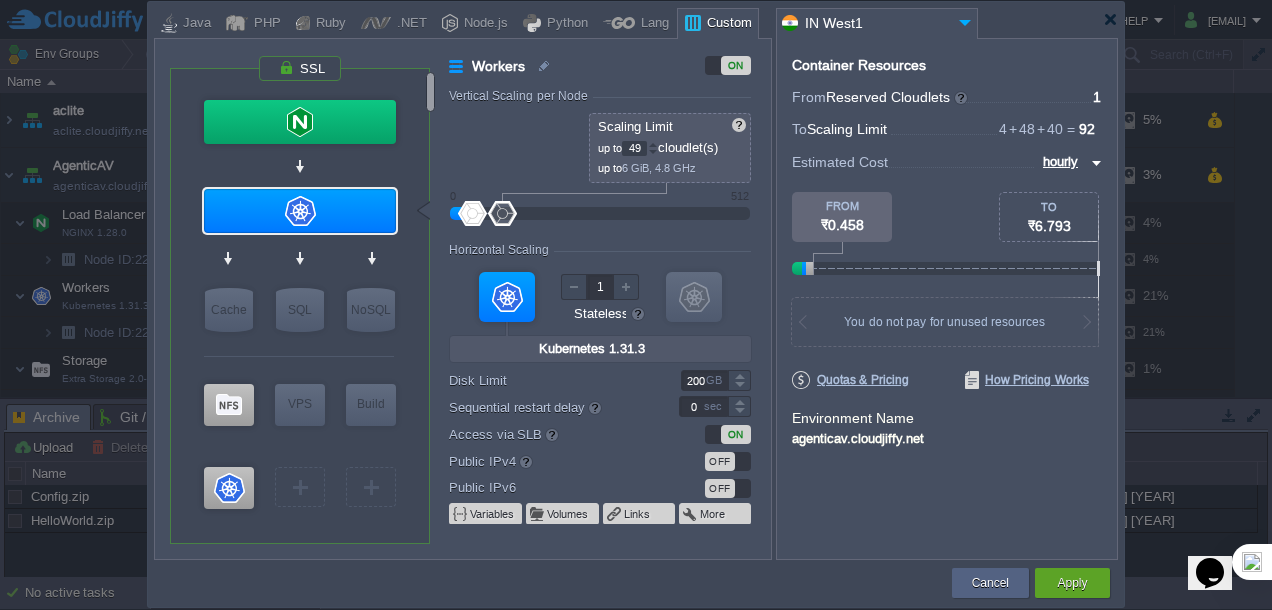 click at bounding box center [653, 144] 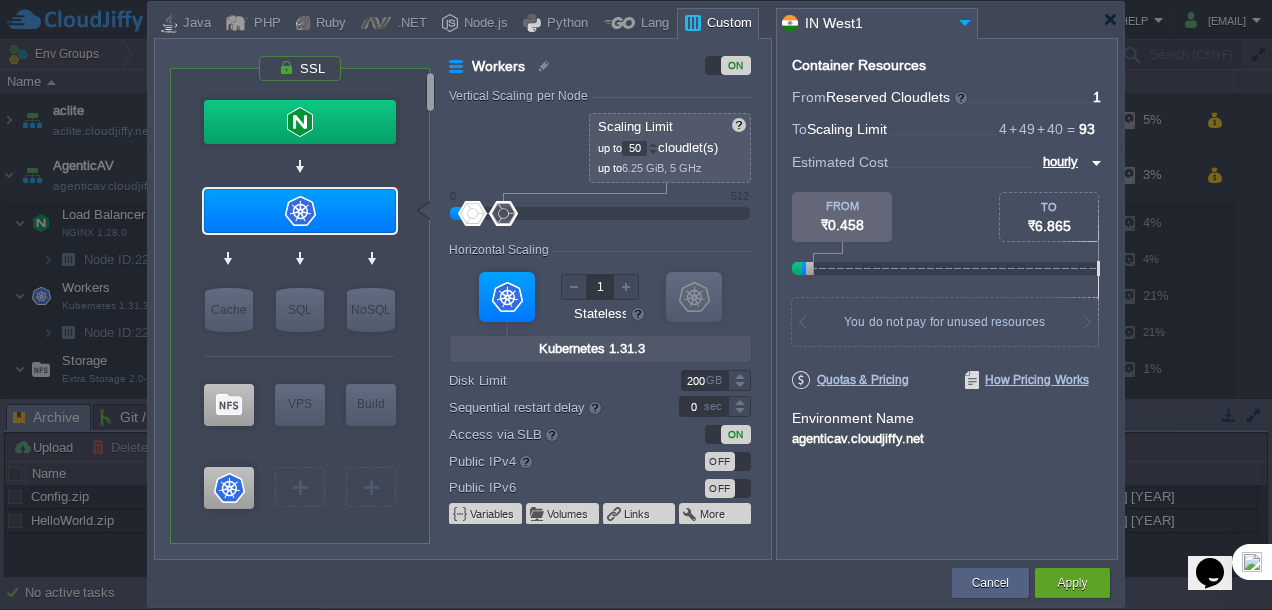 click at bounding box center [653, 144] 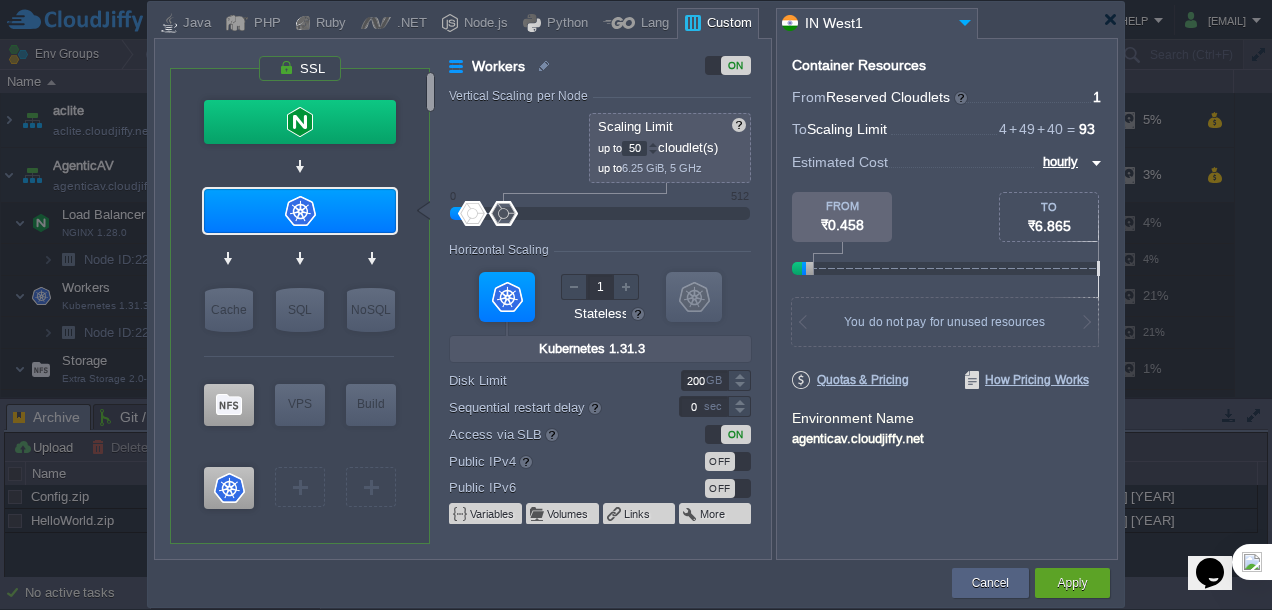 click at bounding box center [653, 144] 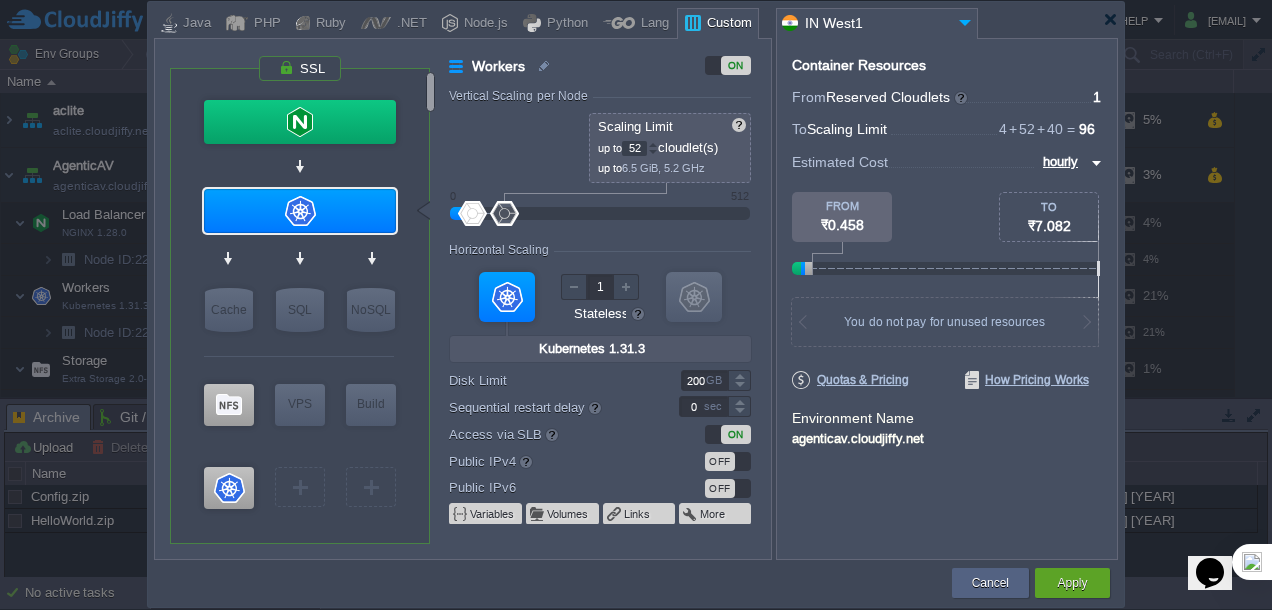 click at bounding box center [653, 144] 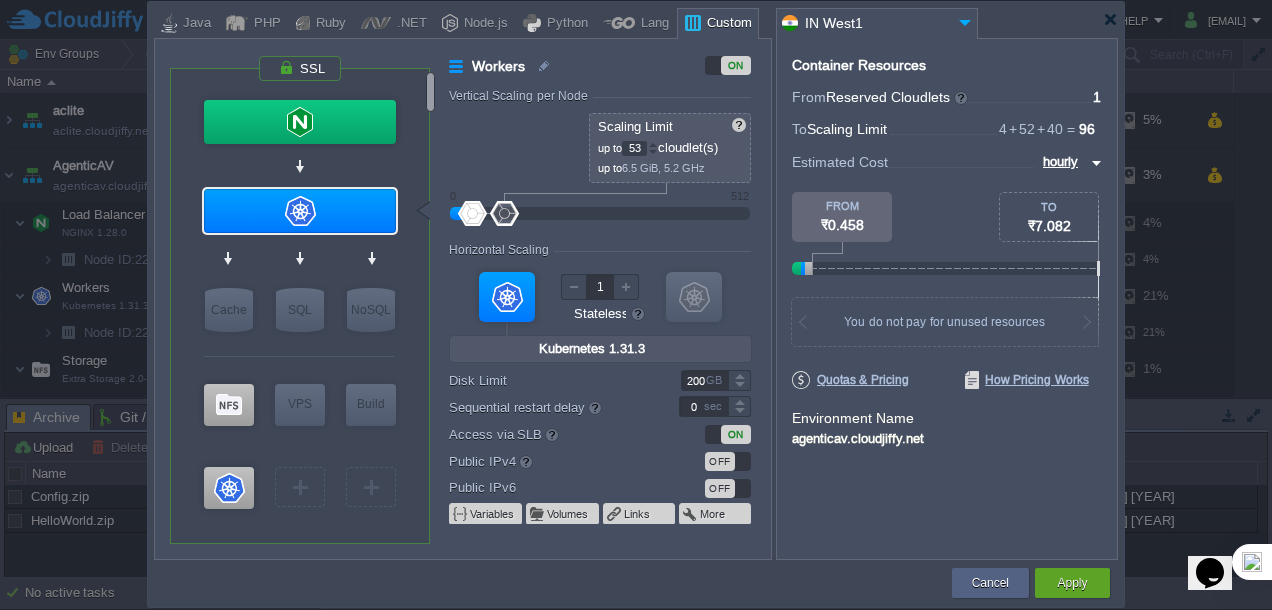 click at bounding box center (653, 144) 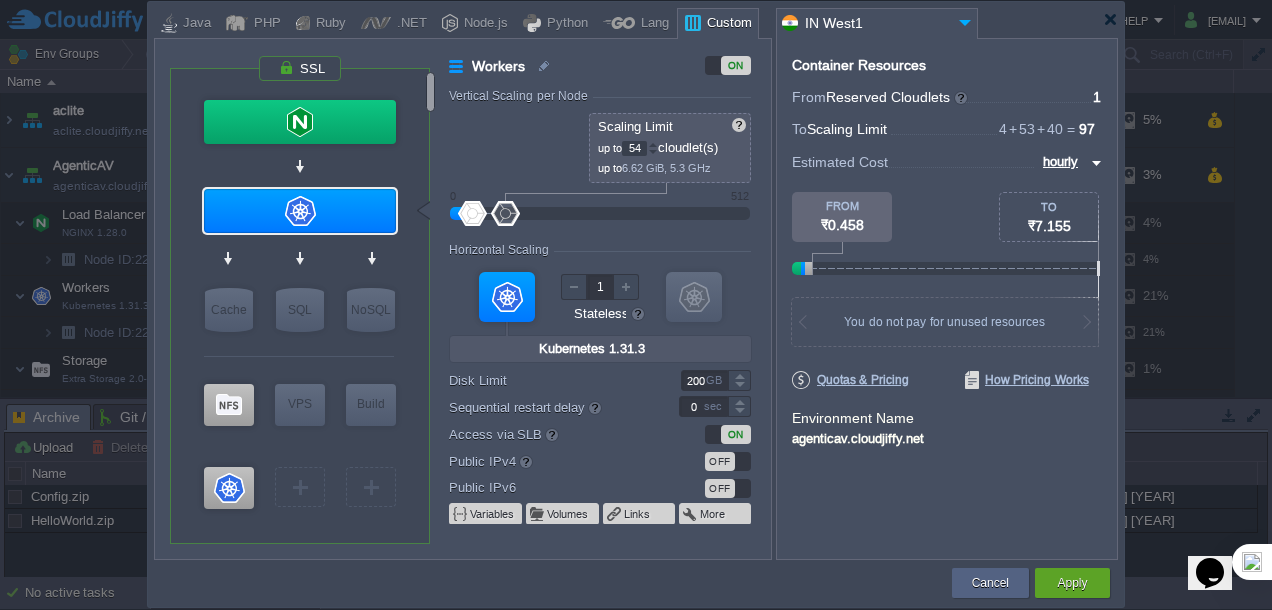 click at bounding box center (653, 144) 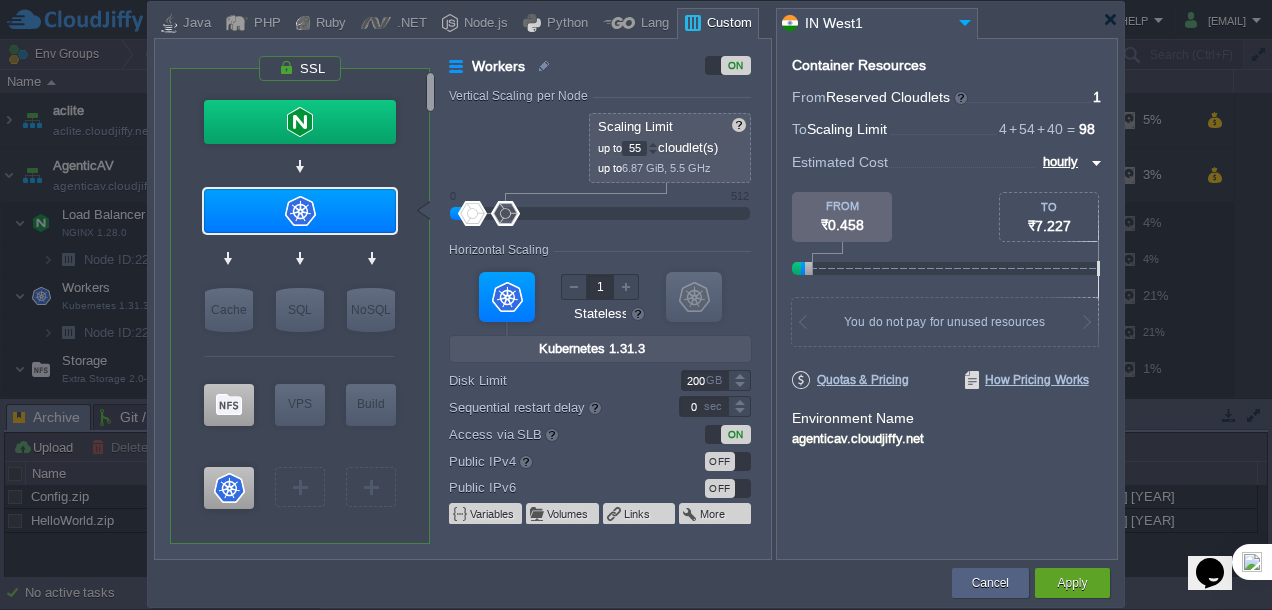 click at bounding box center [653, 144] 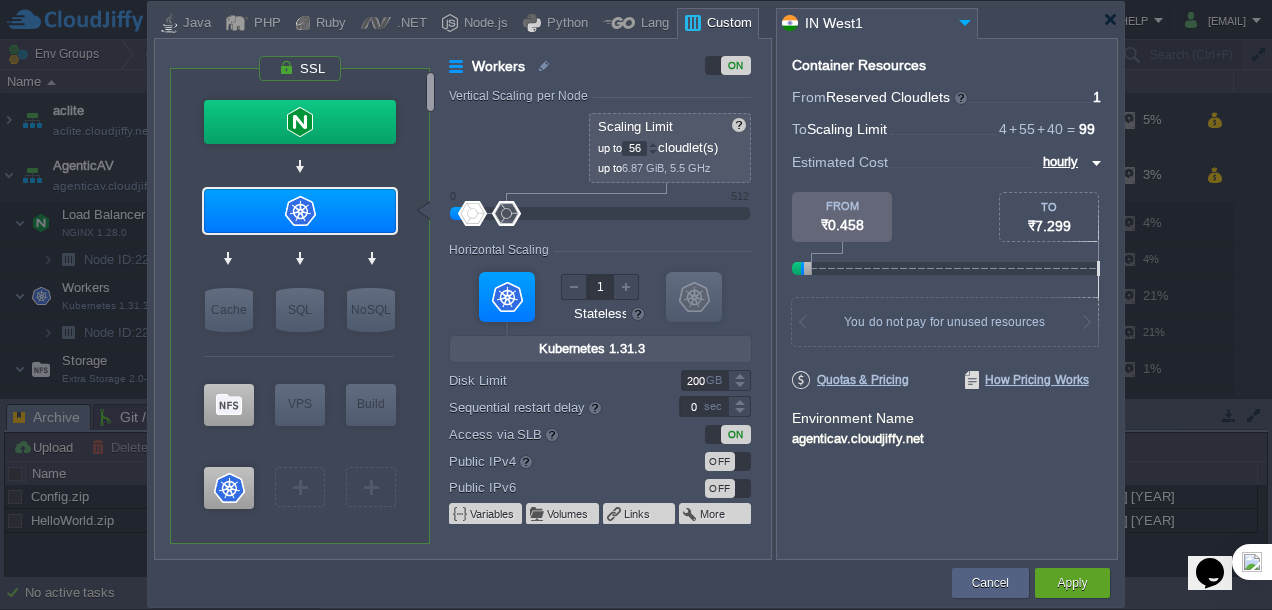 click at bounding box center [653, 144] 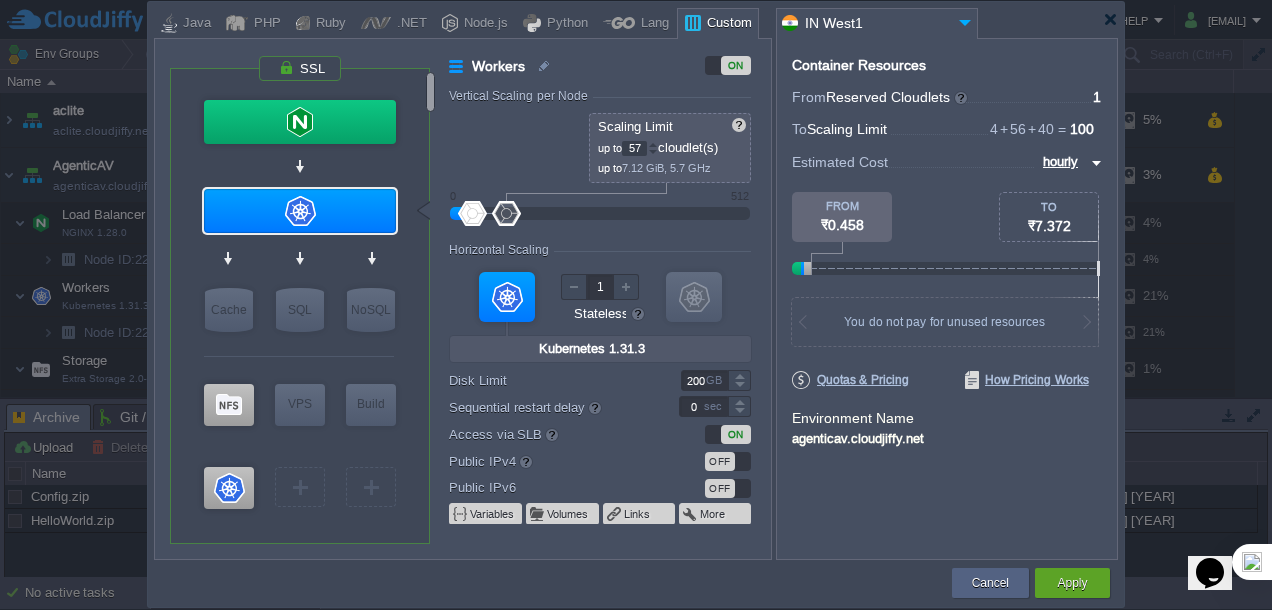 click at bounding box center (653, 144) 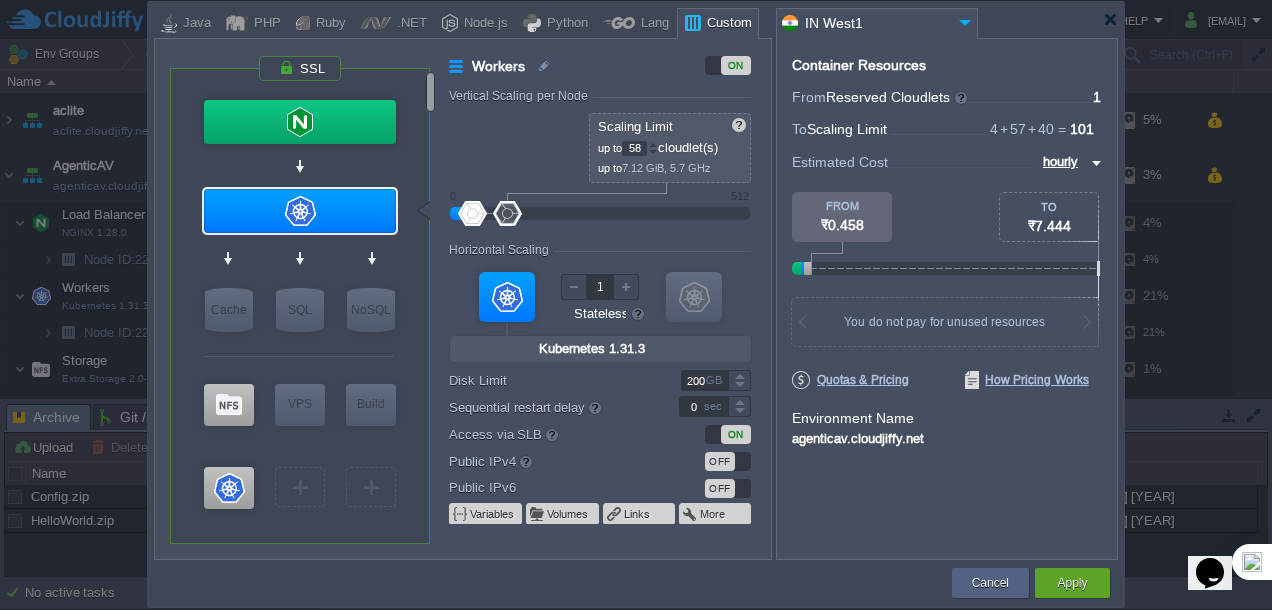 click at bounding box center [653, 144] 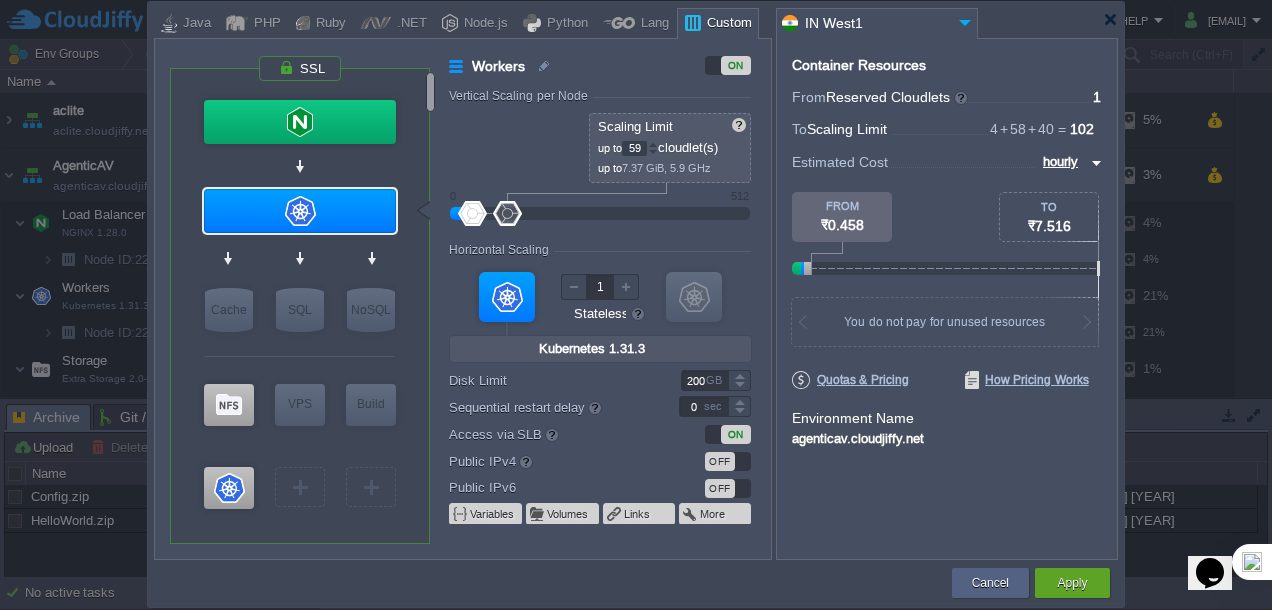 click at bounding box center [653, 144] 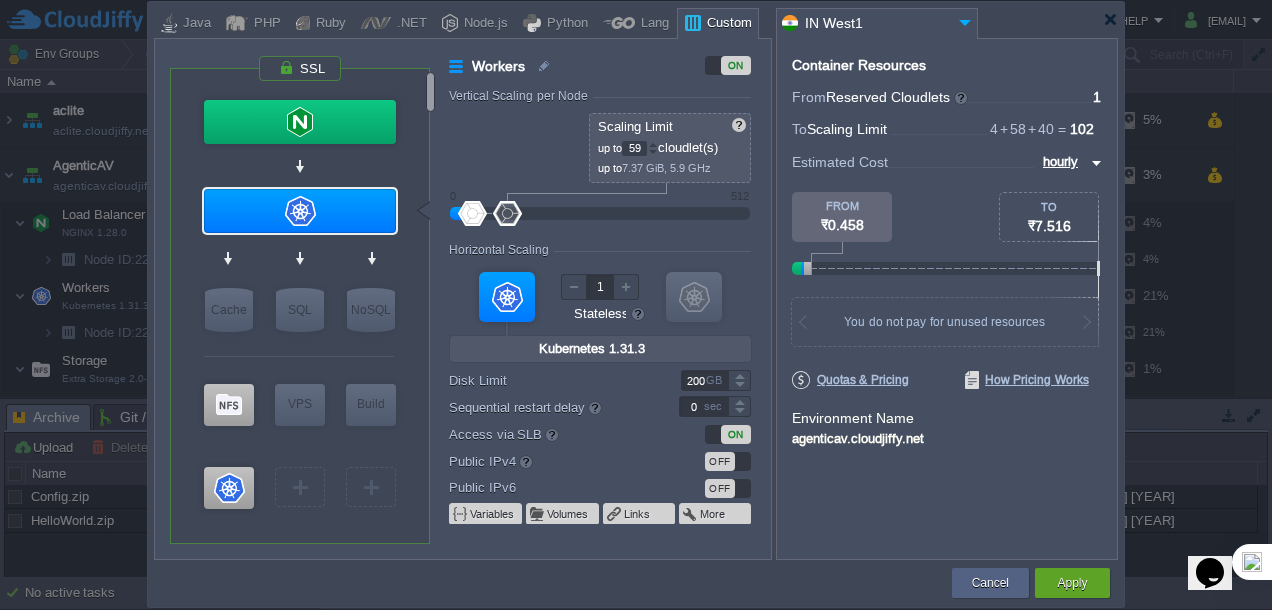 click at bounding box center [653, 144] 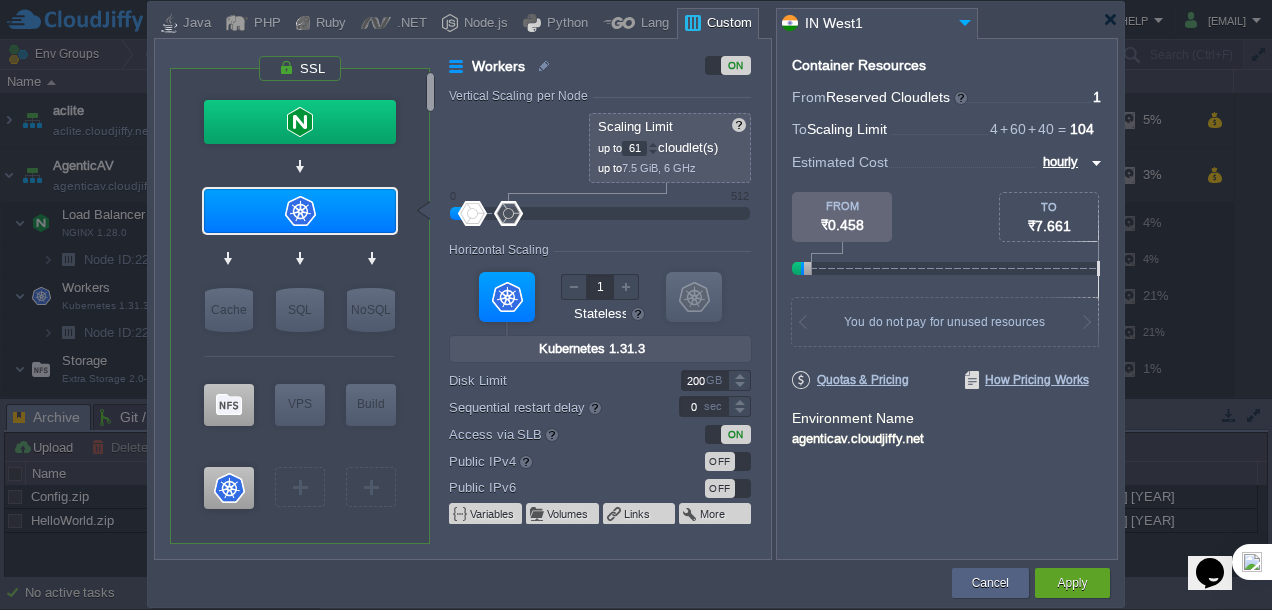 click at bounding box center [653, 144] 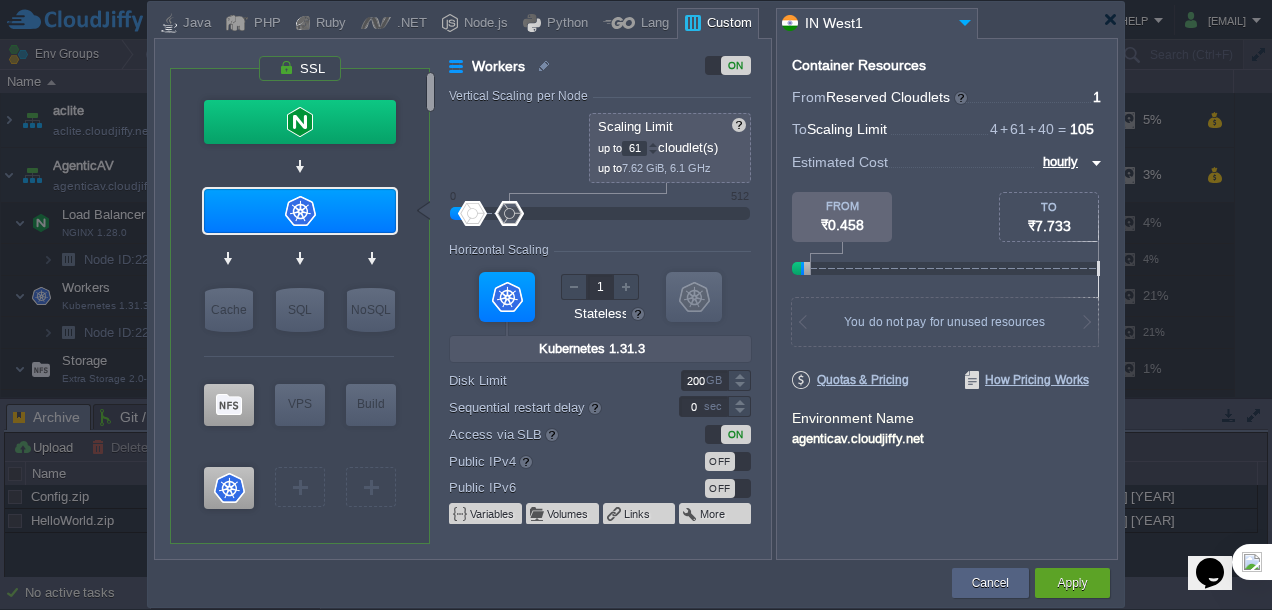 click at bounding box center (653, 144) 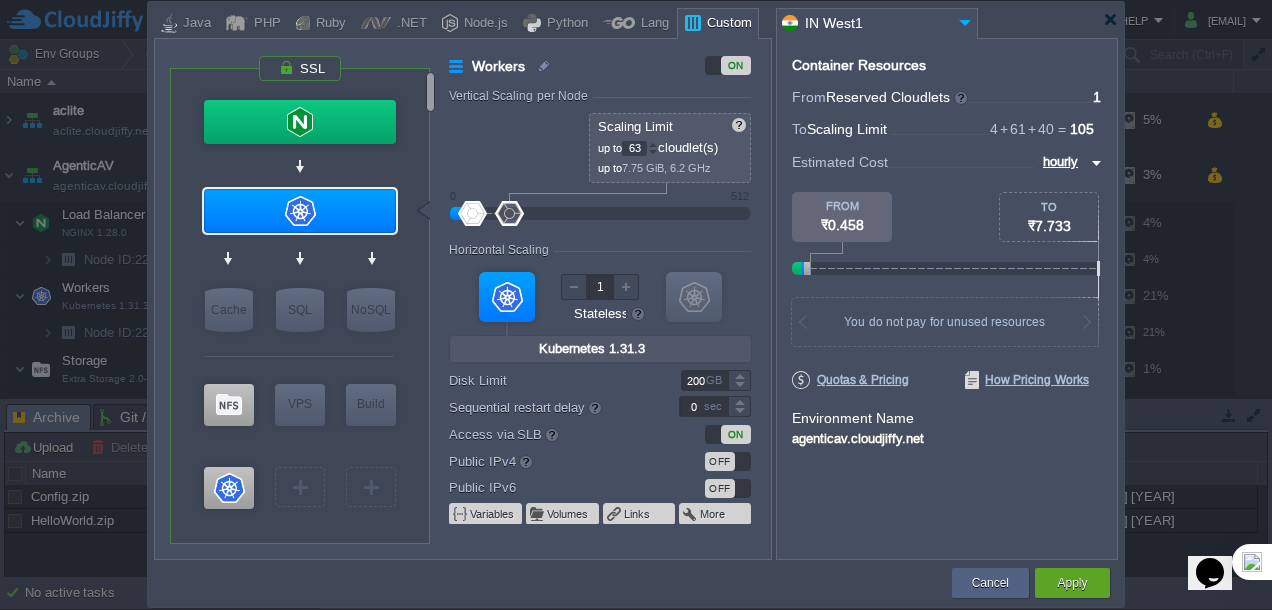 click at bounding box center [653, 144] 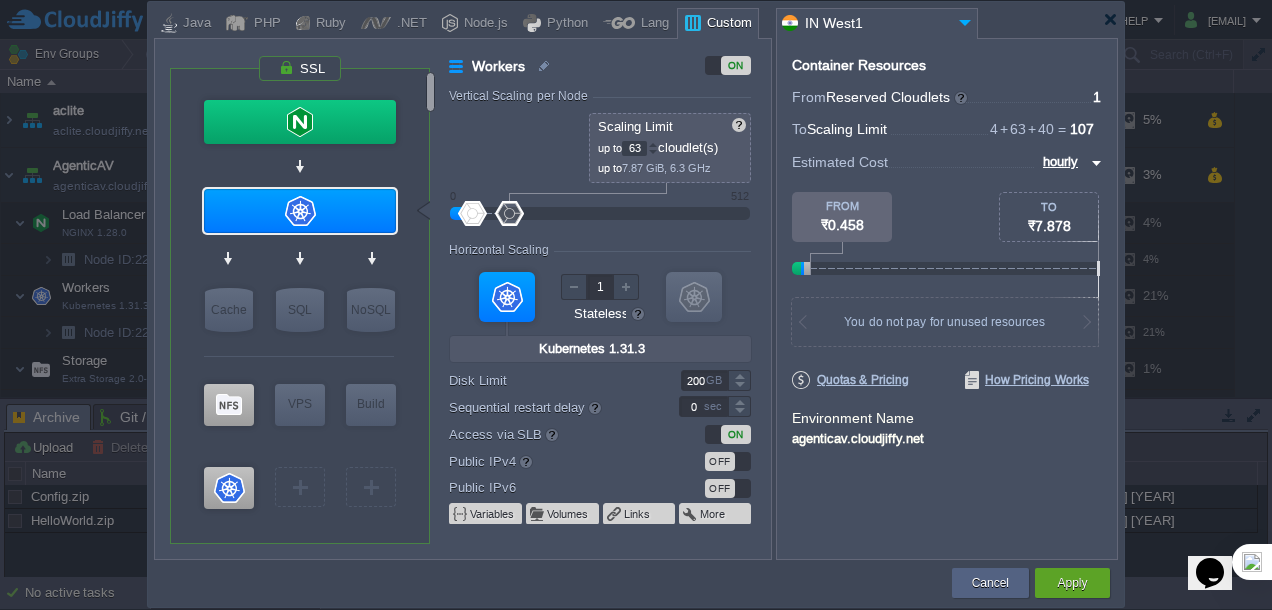 click at bounding box center [653, 144] 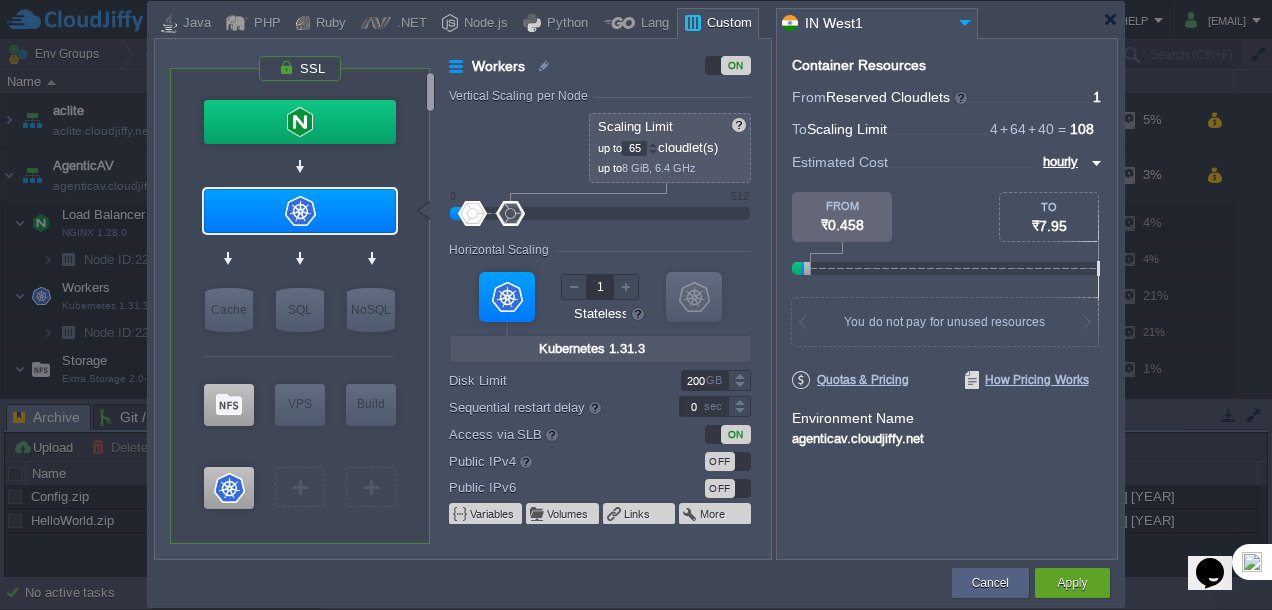 click at bounding box center [653, 144] 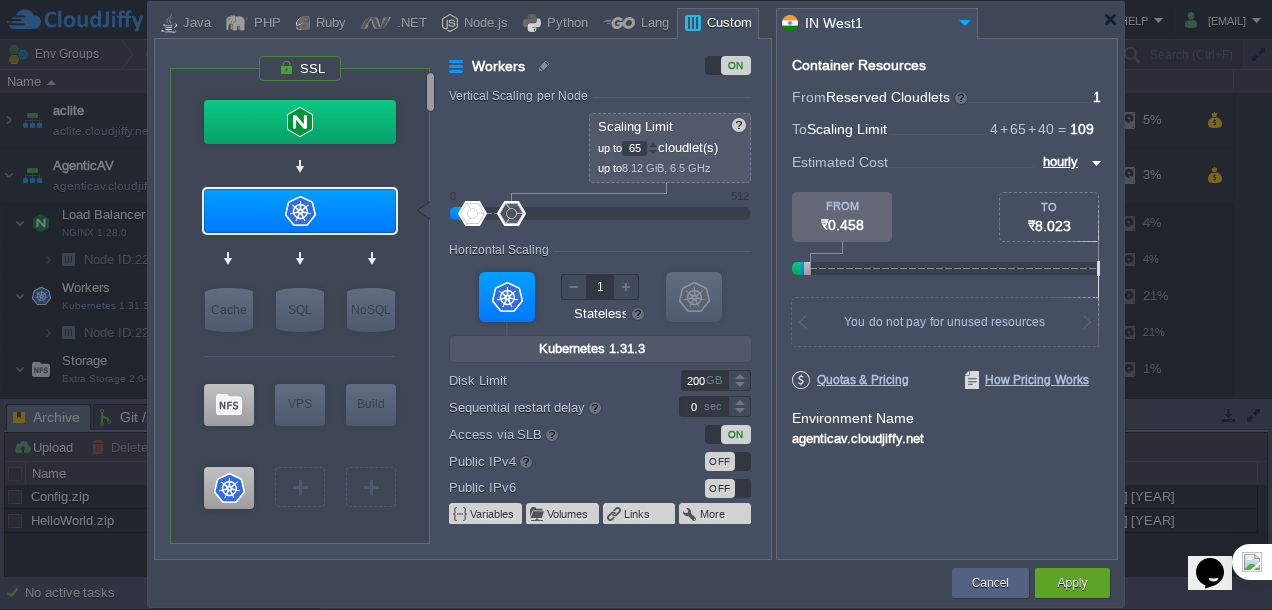 type on "64" 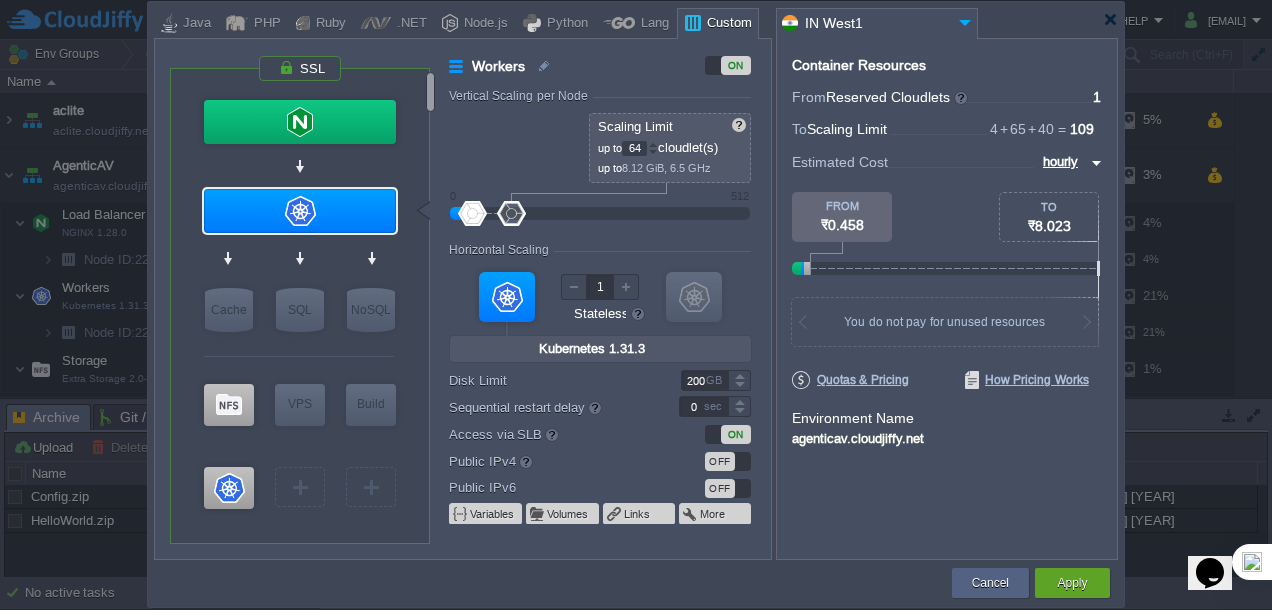 click at bounding box center [653, 152] 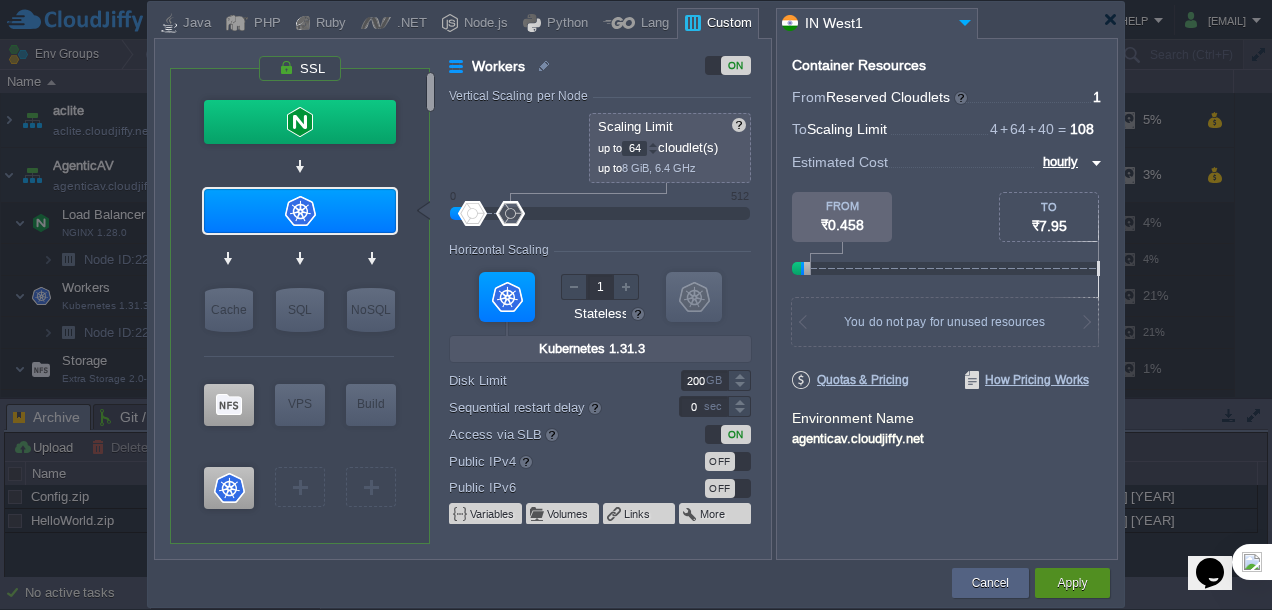 click on "Apply" at bounding box center (1072, 583) 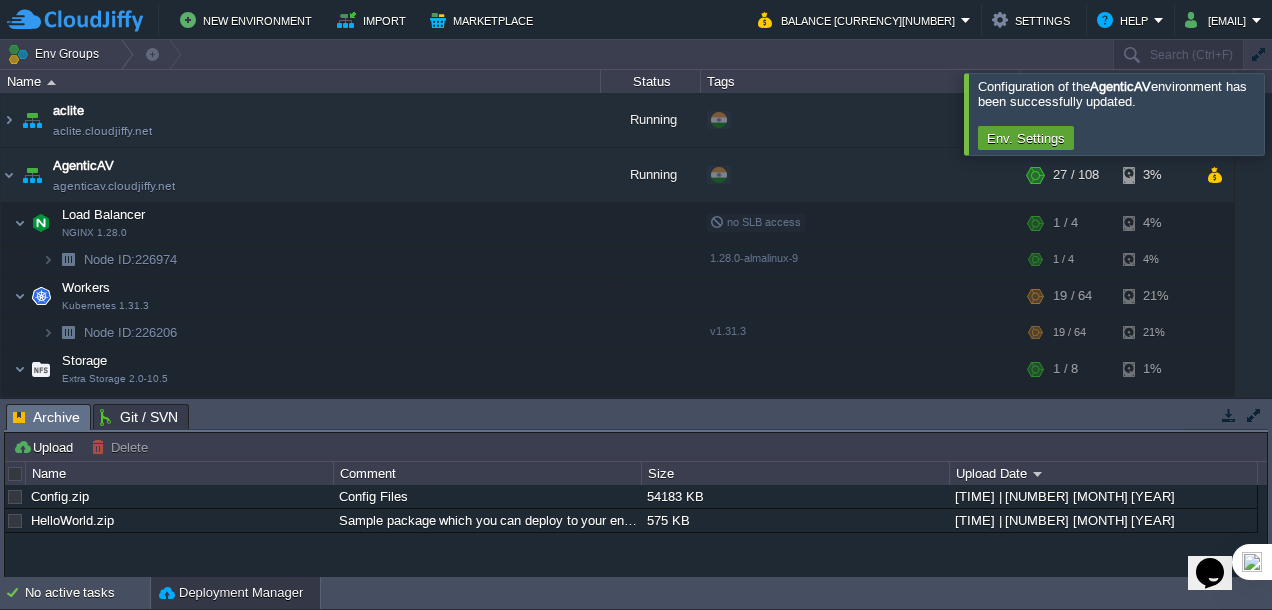 click at bounding box center (1296, 113) 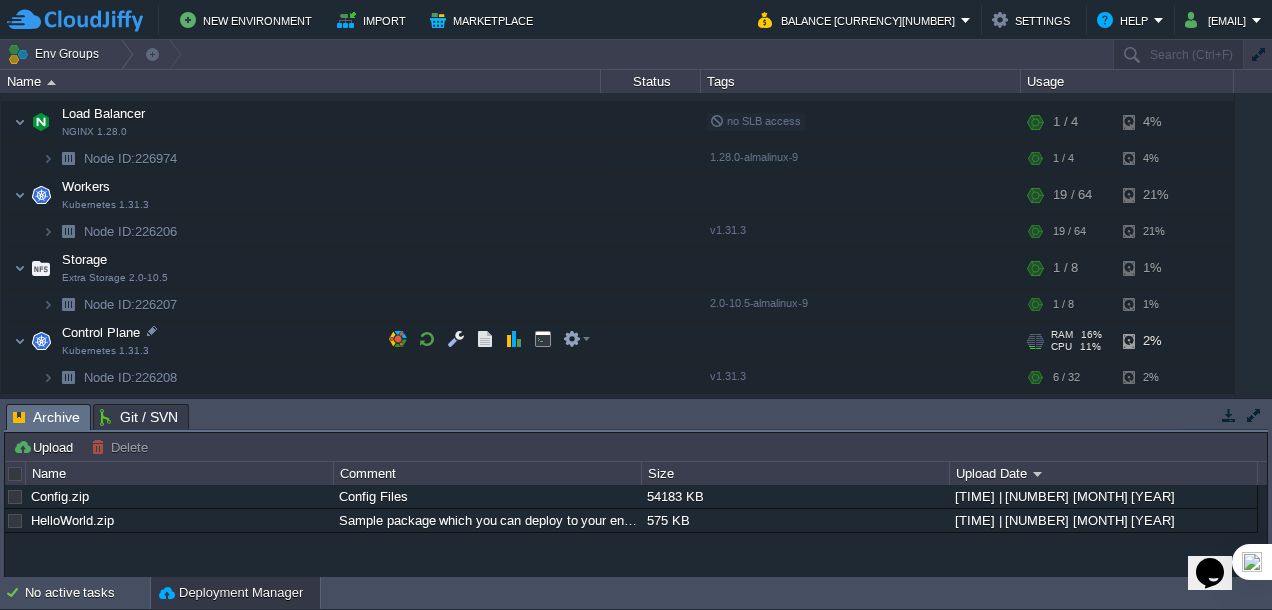 scroll, scrollTop: 200, scrollLeft: 0, axis: vertical 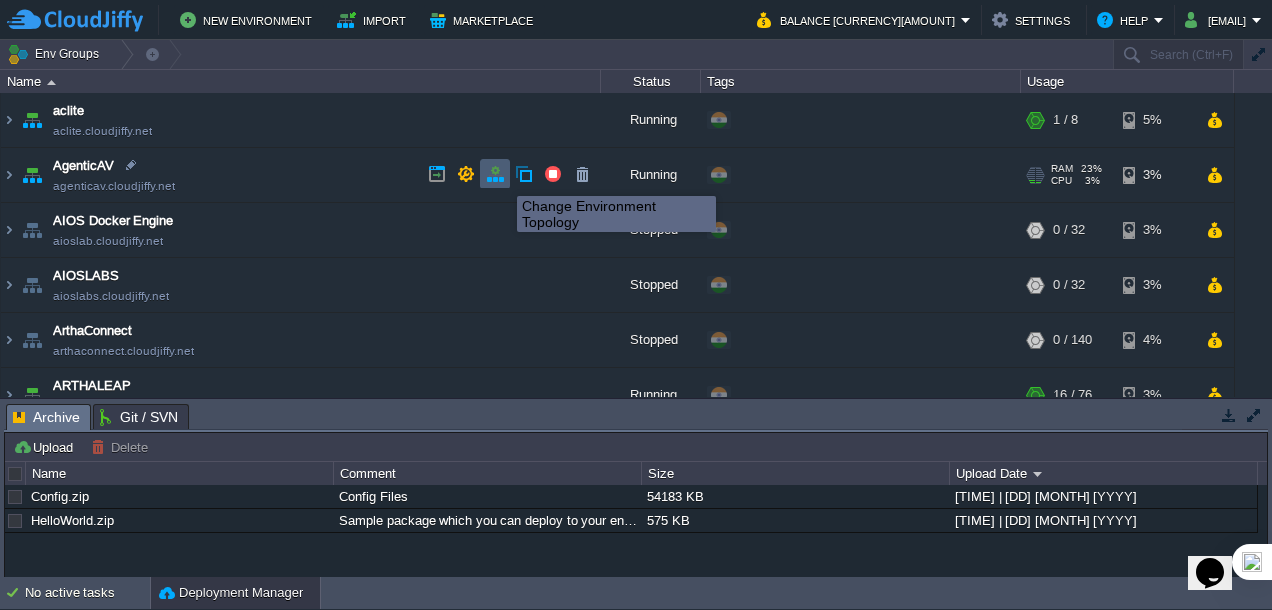 click at bounding box center (495, 174) 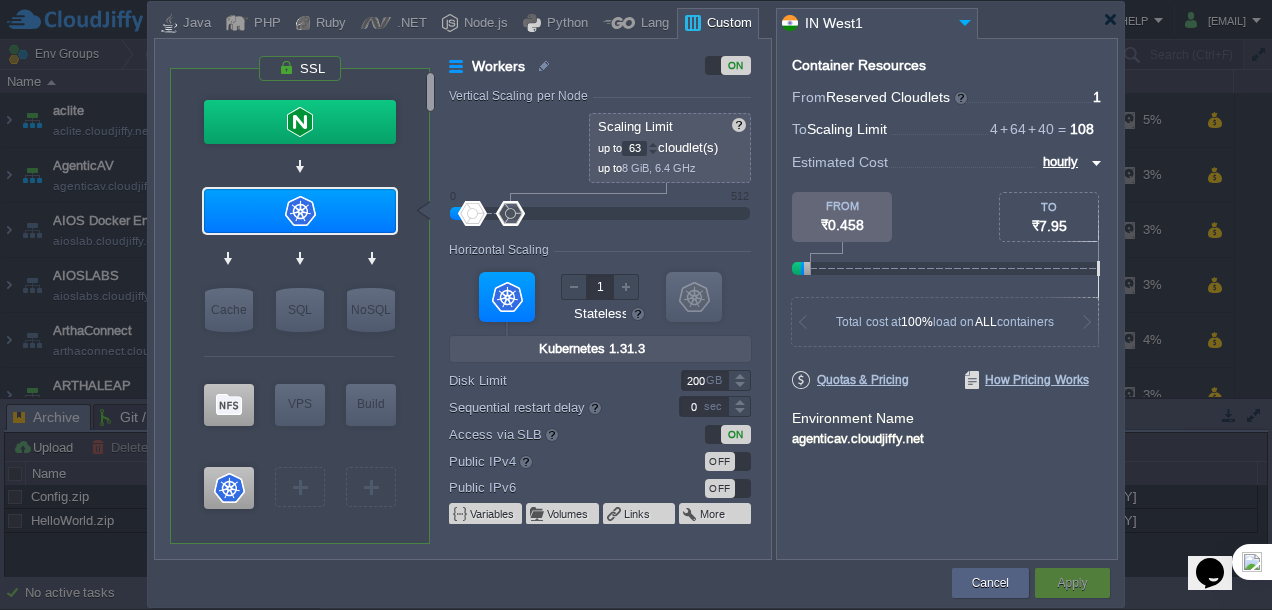 click at bounding box center (653, 152) 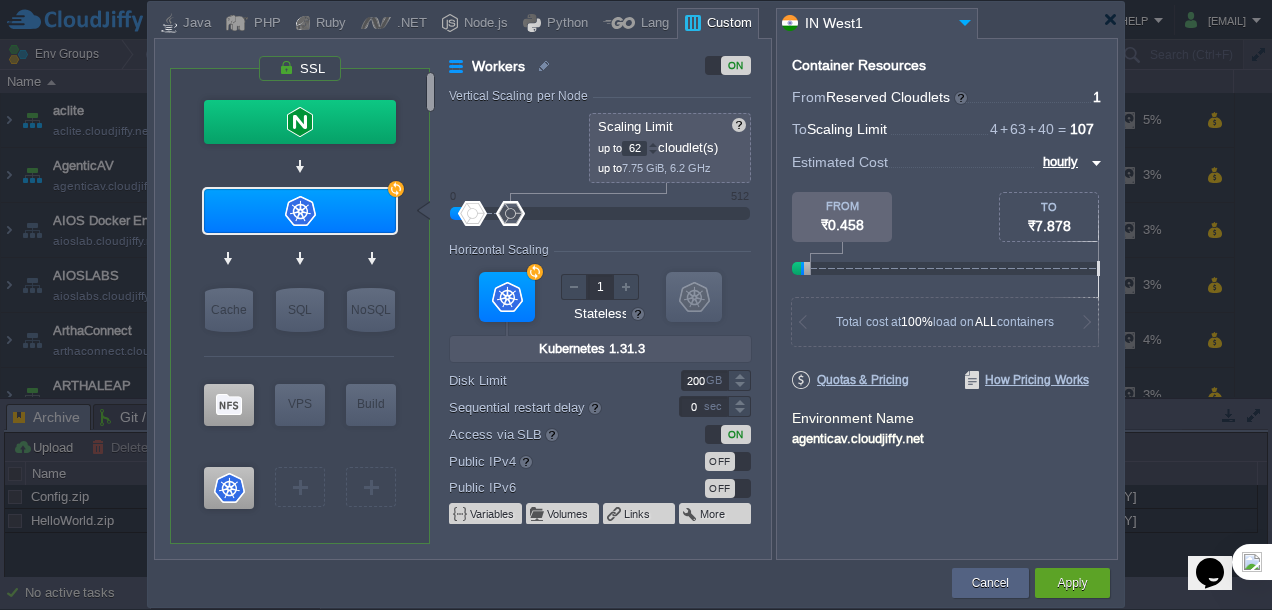 click at bounding box center (653, 152) 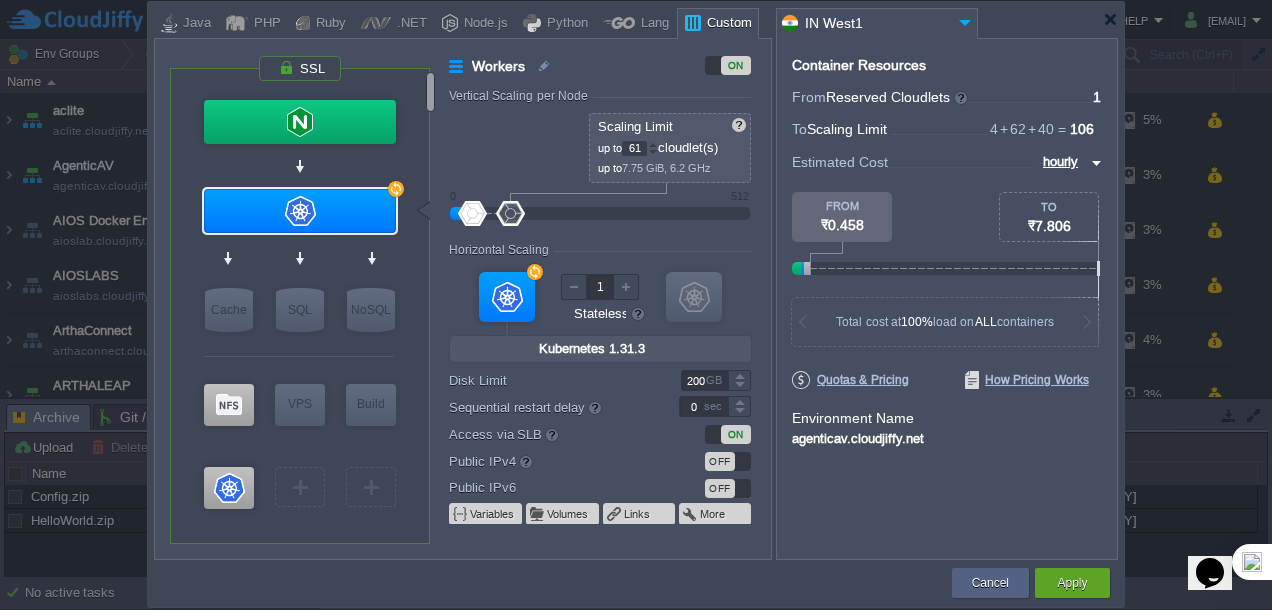 click at bounding box center [653, 152] 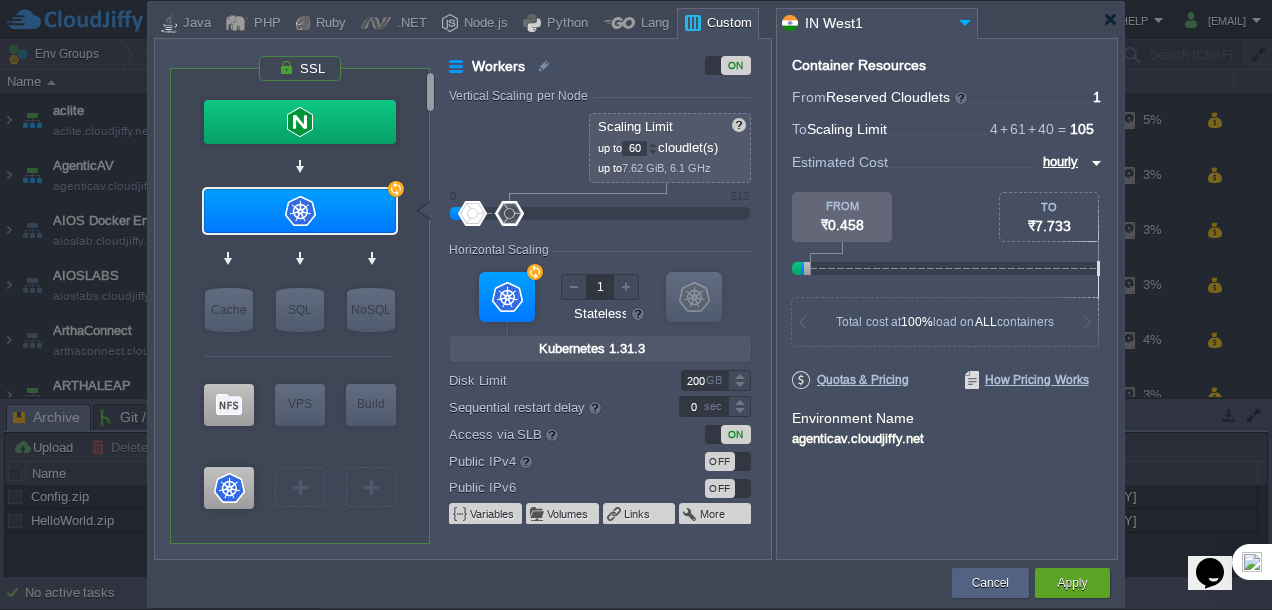 click at bounding box center (653, 152) 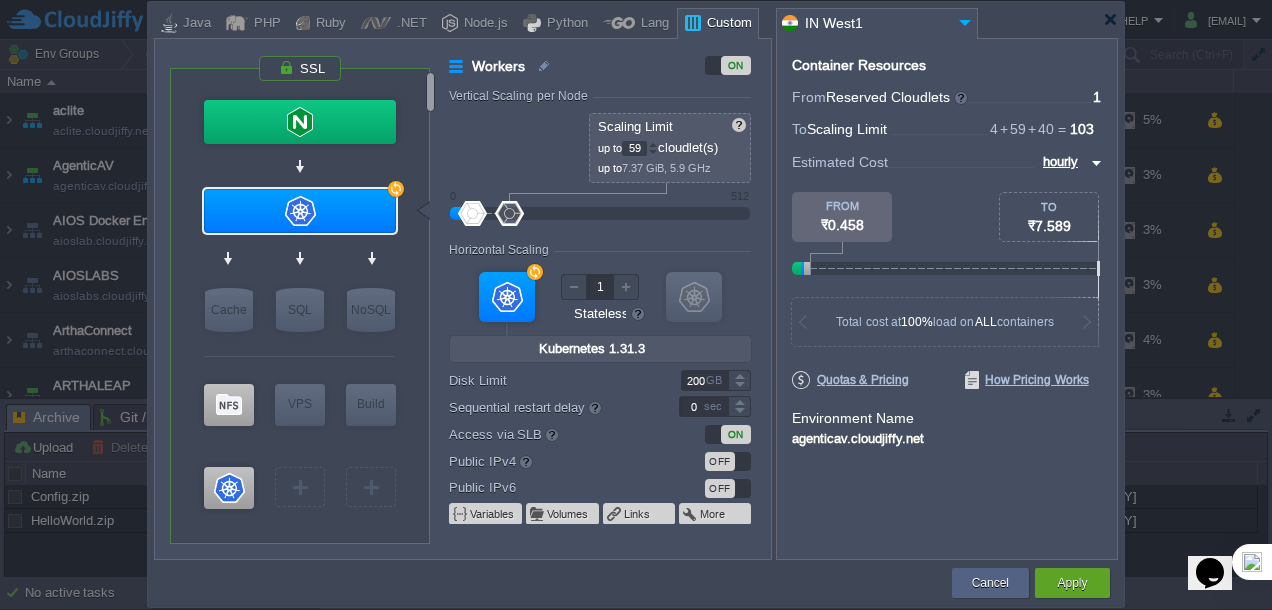 click at bounding box center [653, 152] 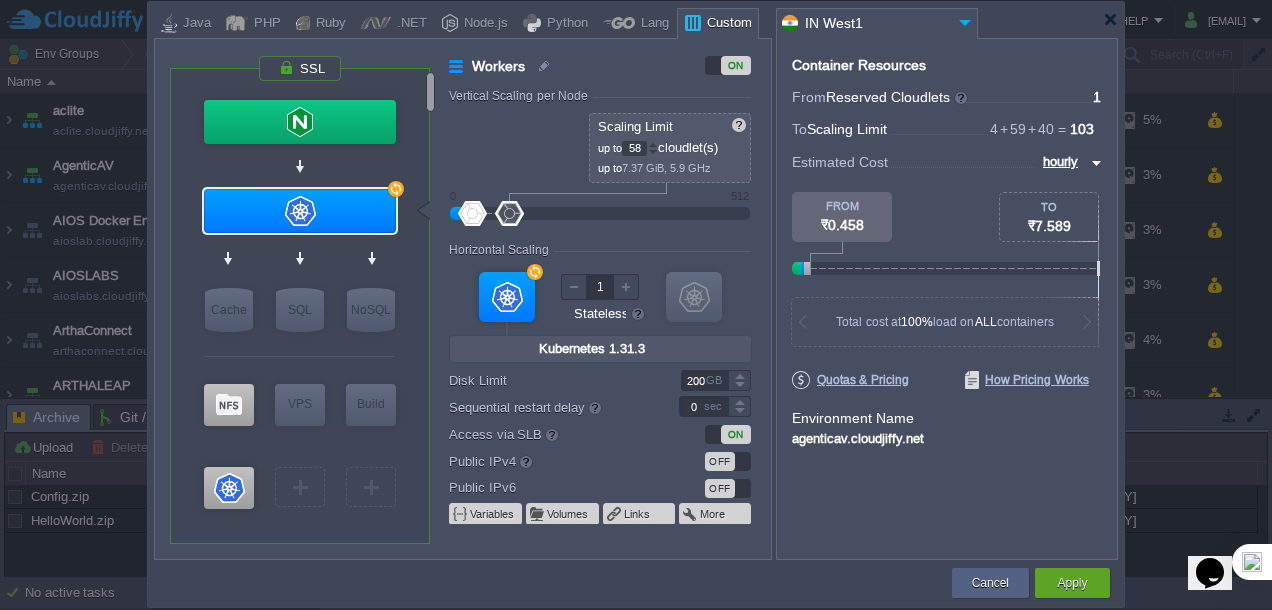 click at bounding box center [653, 152] 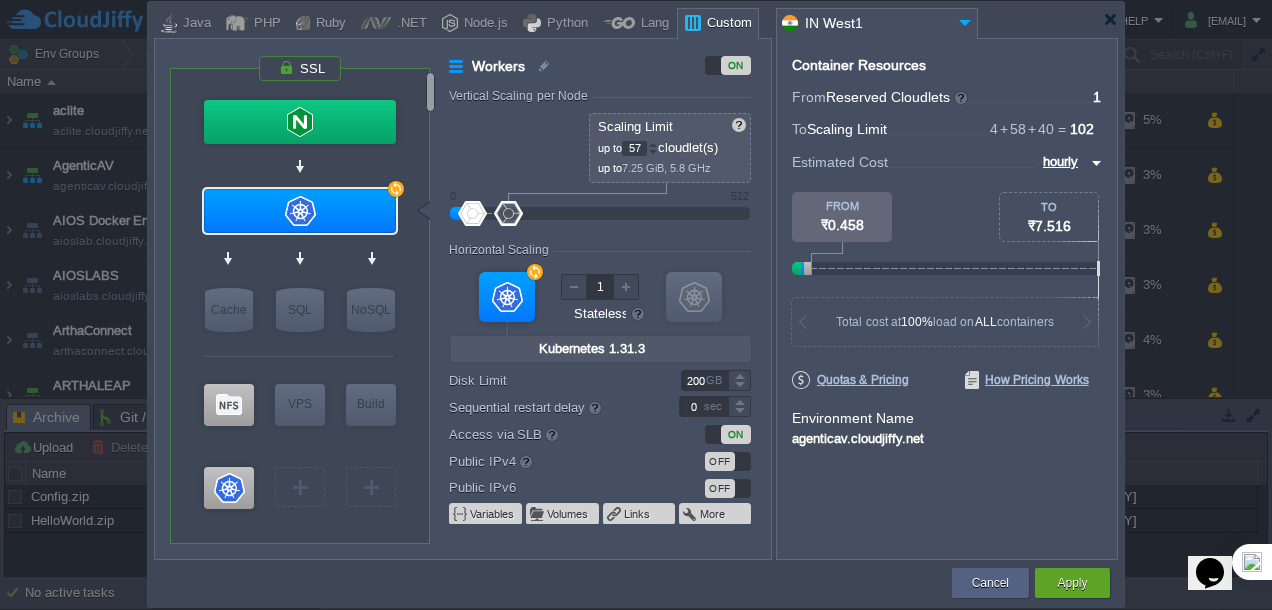 click at bounding box center (653, 152) 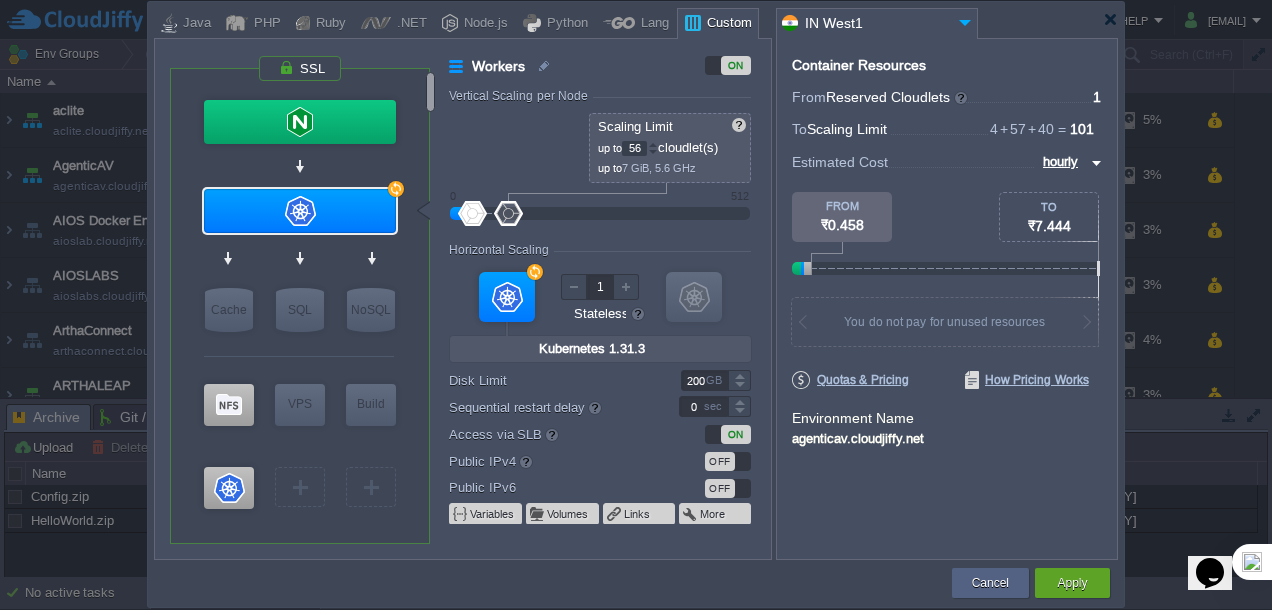 click at bounding box center (653, 152) 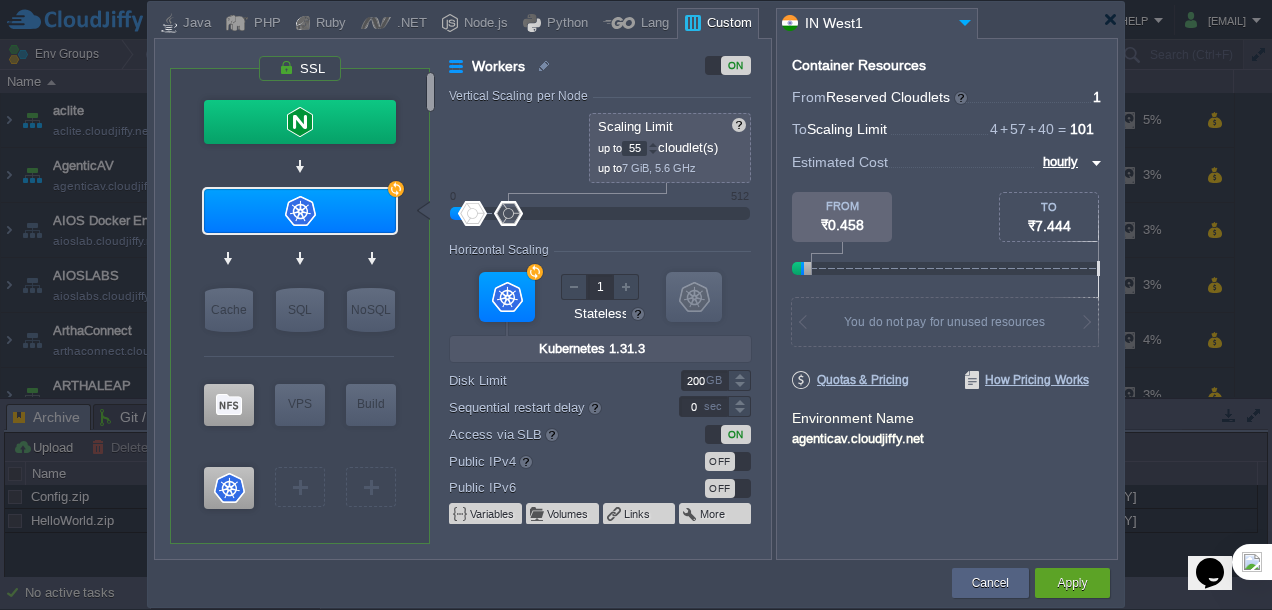click at bounding box center (653, 152) 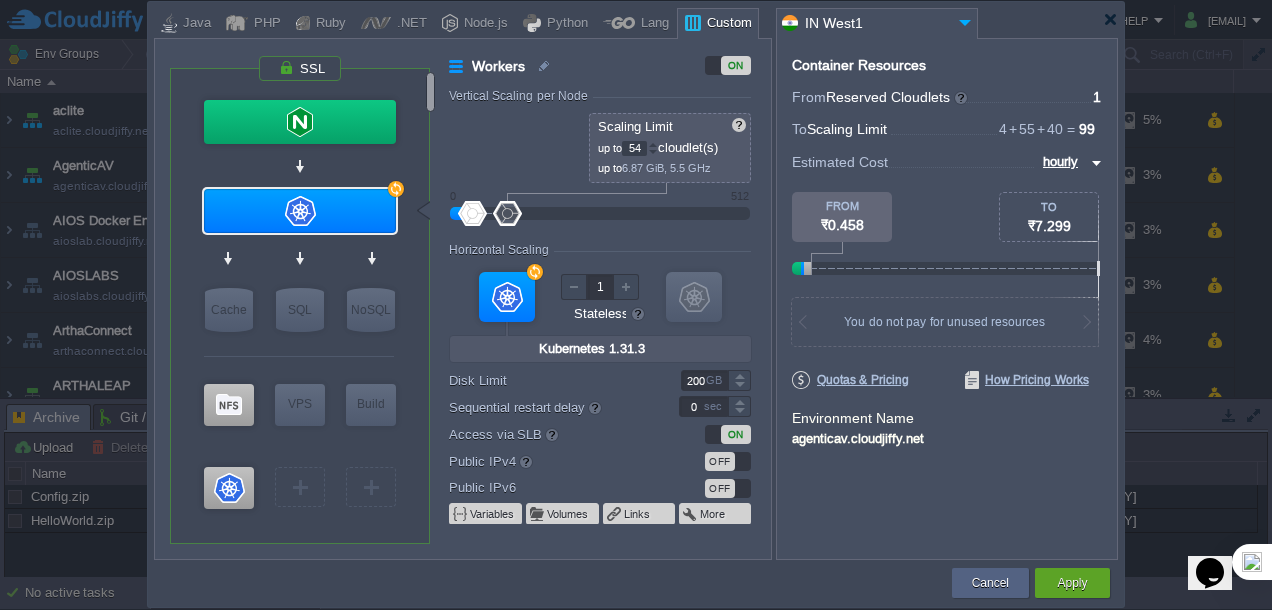 click at bounding box center [653, 152] 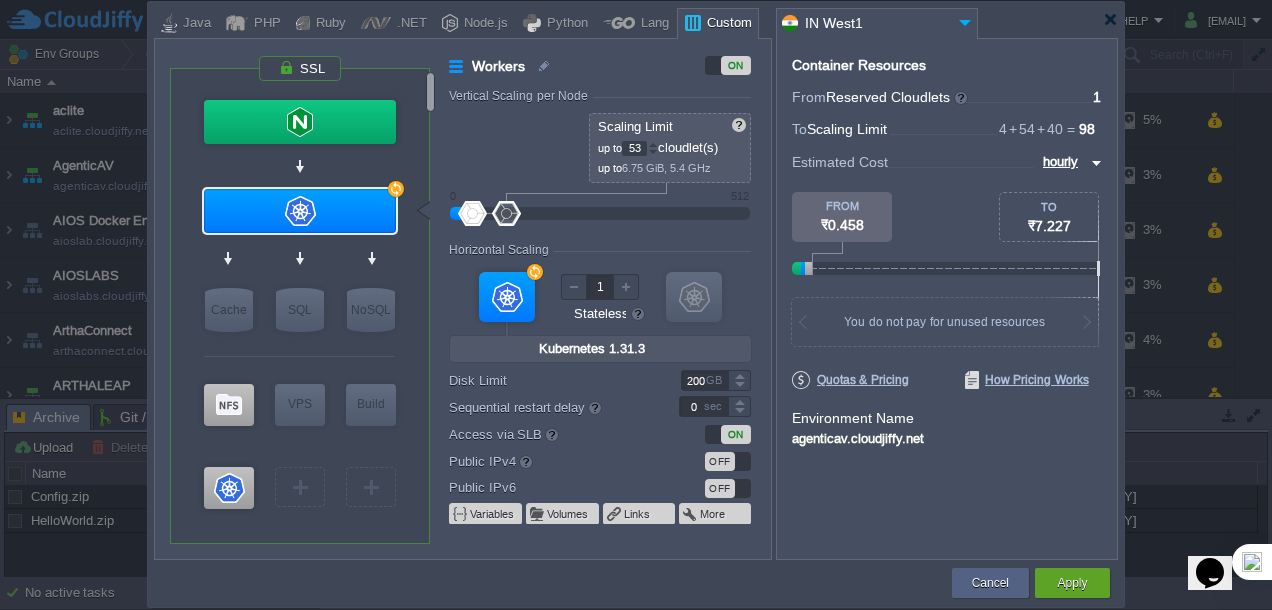 click at bounding box center [653, 152] 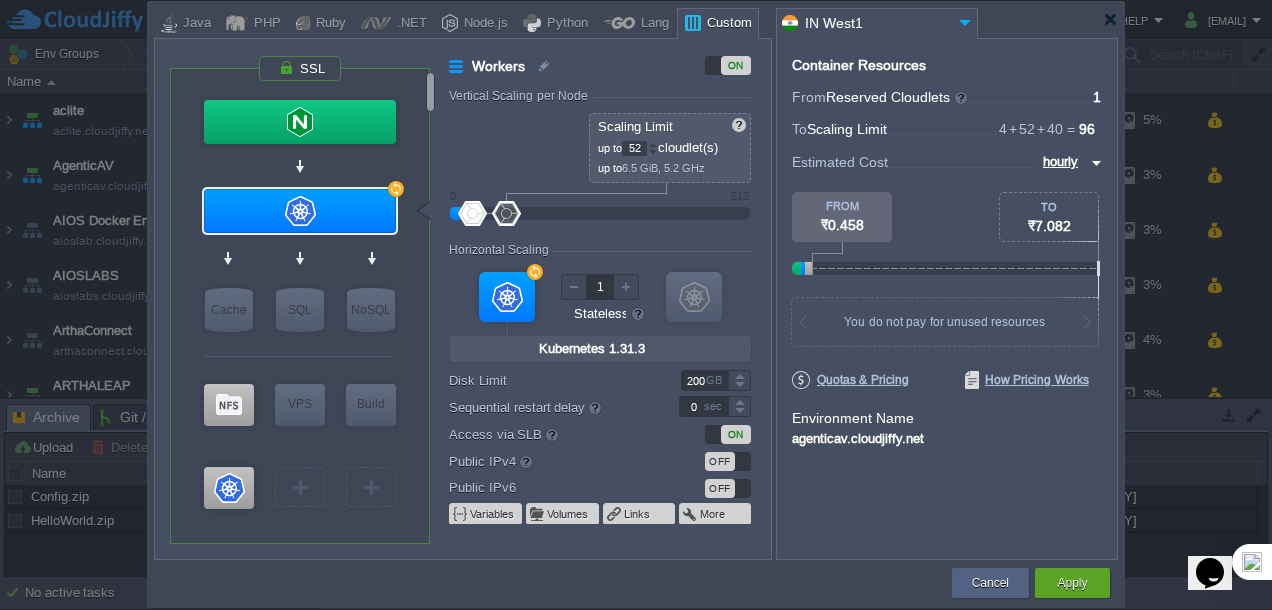 click at bounding box center [653, 152] 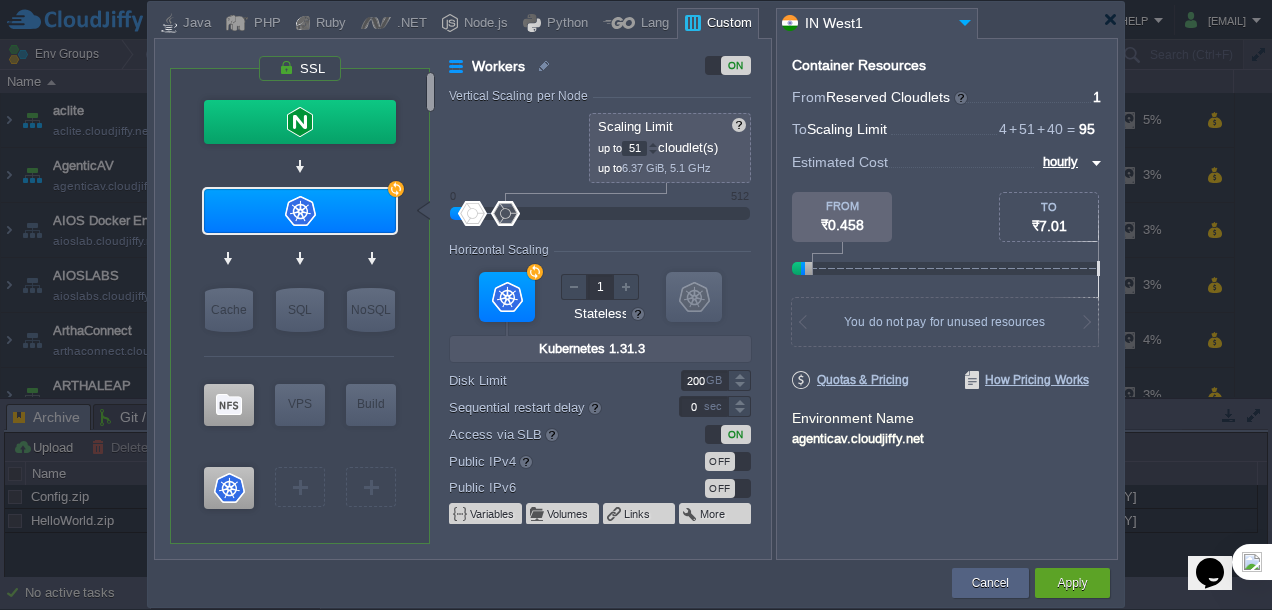 click at bounding box center (653, 152) 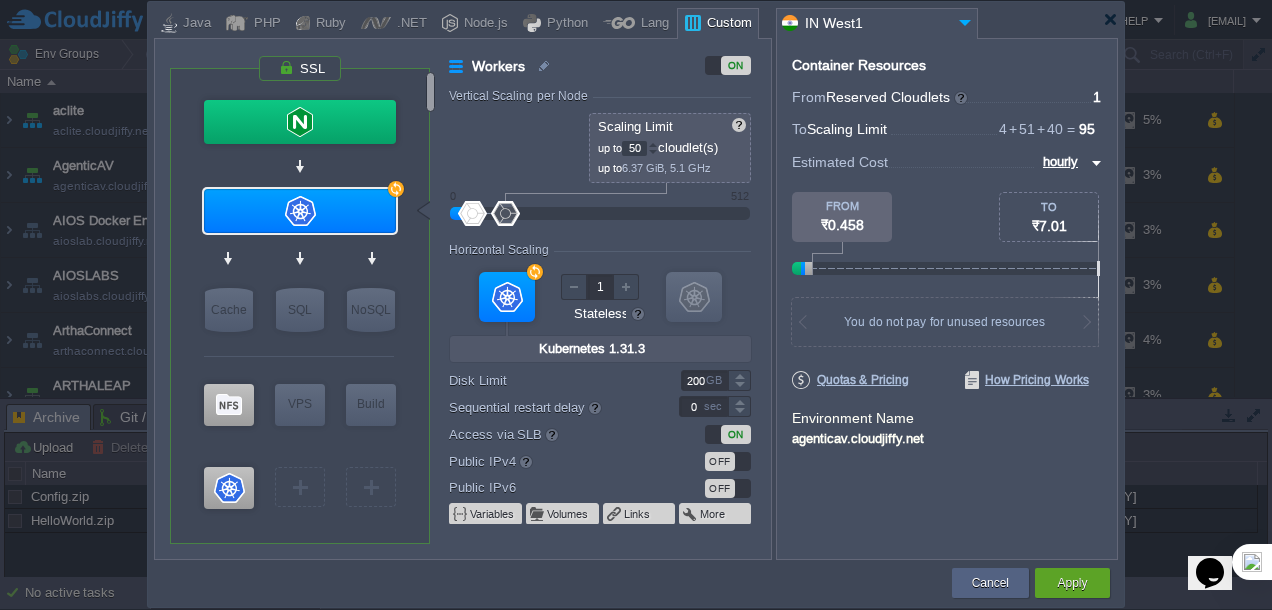 click at bounding box center (653, 152) 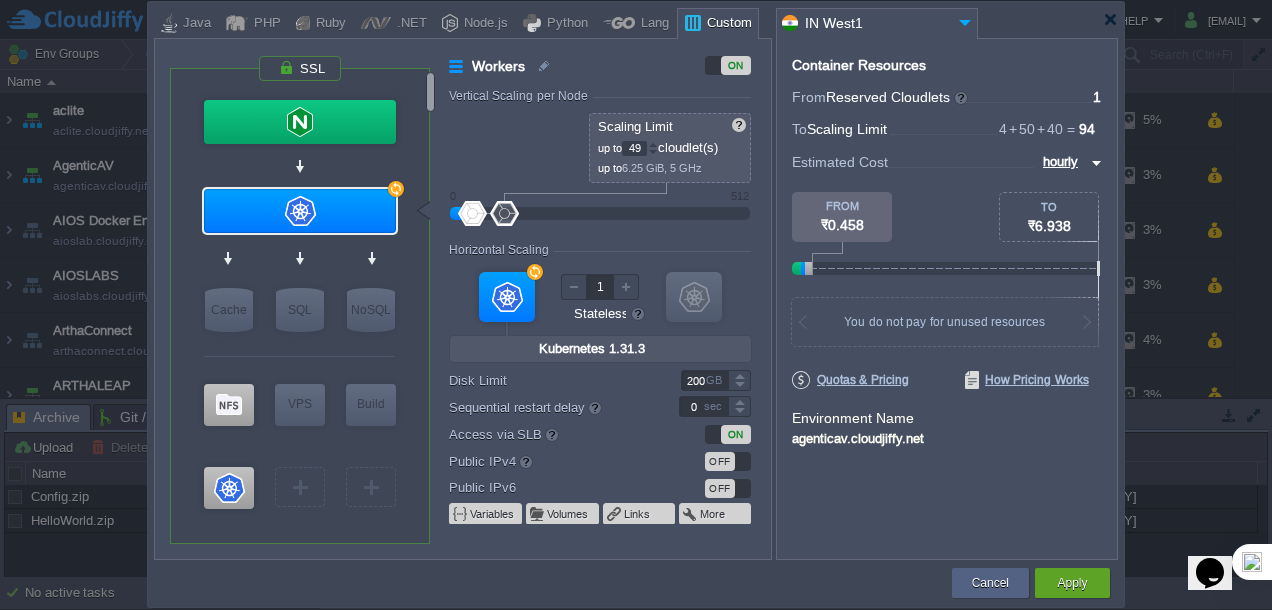 click at bounding box center (653, 152) 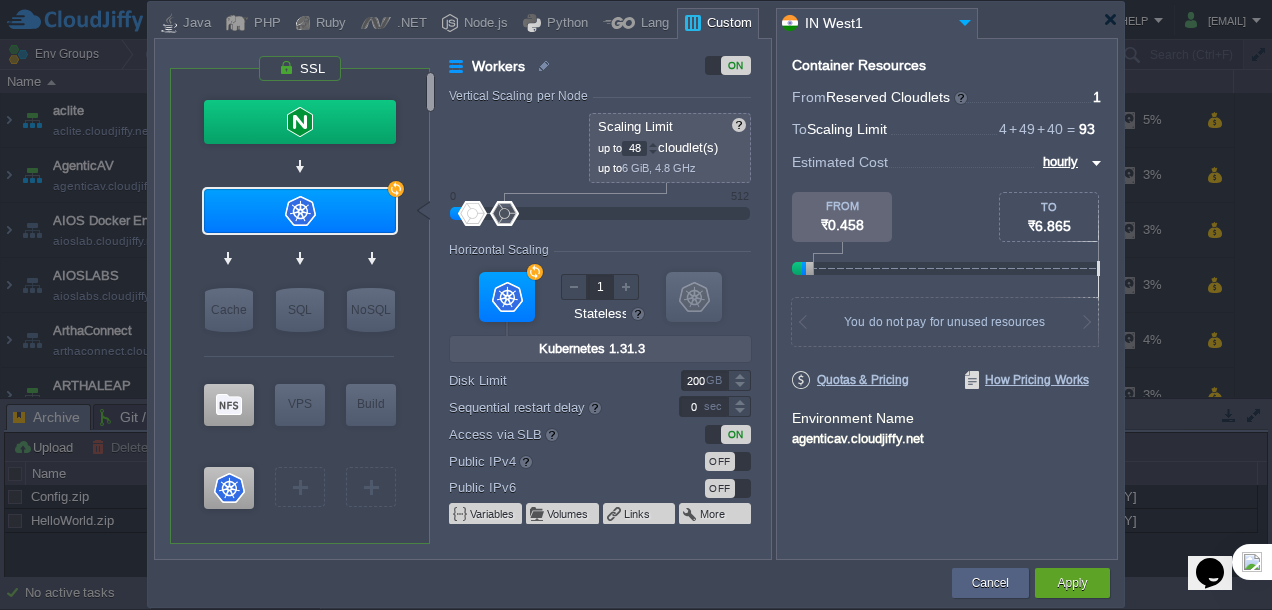 click at bounding box center (653, 152) 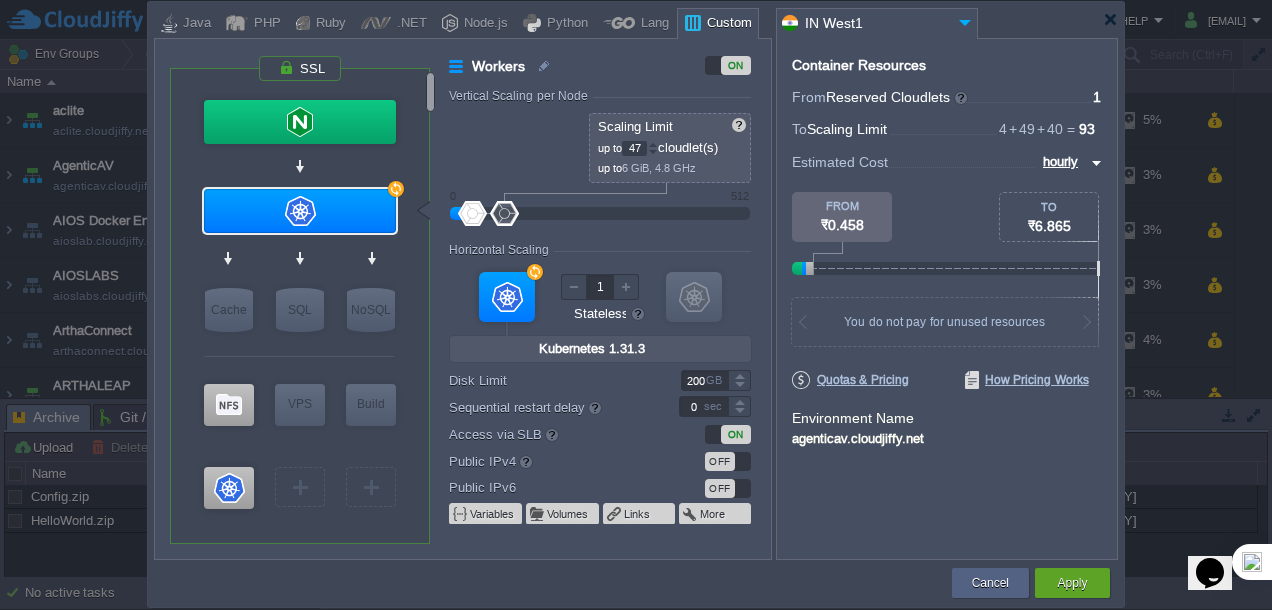 click at bounding box center [653, 152] 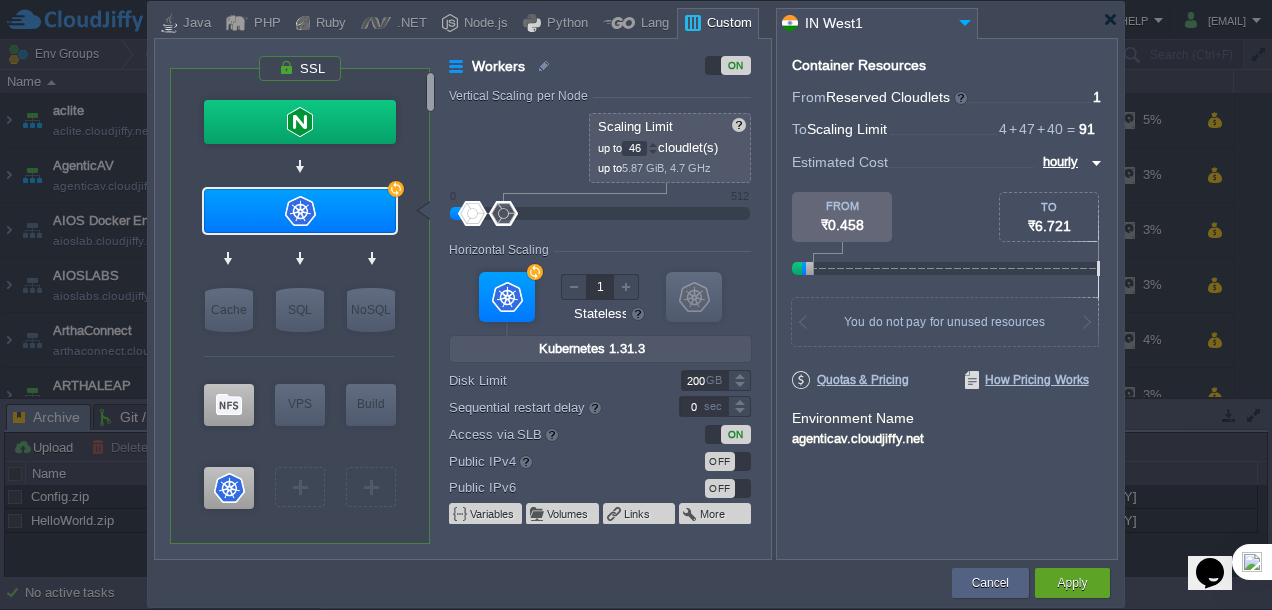 click at bounding box center (653, 152) 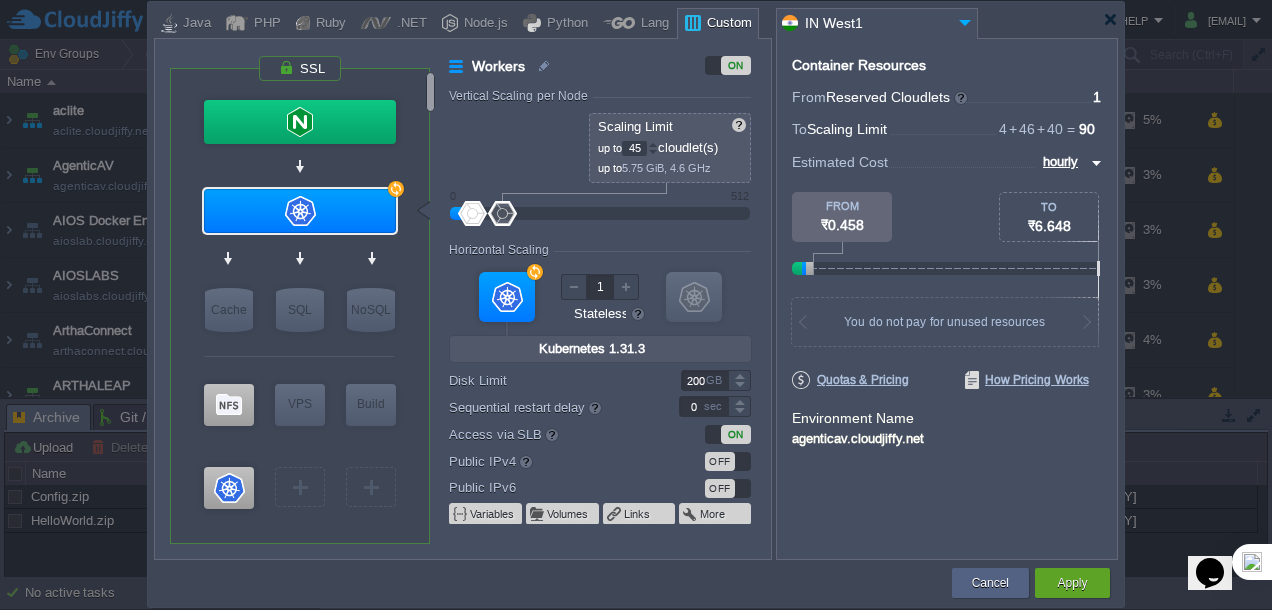 click at bounding box center (653, 152) 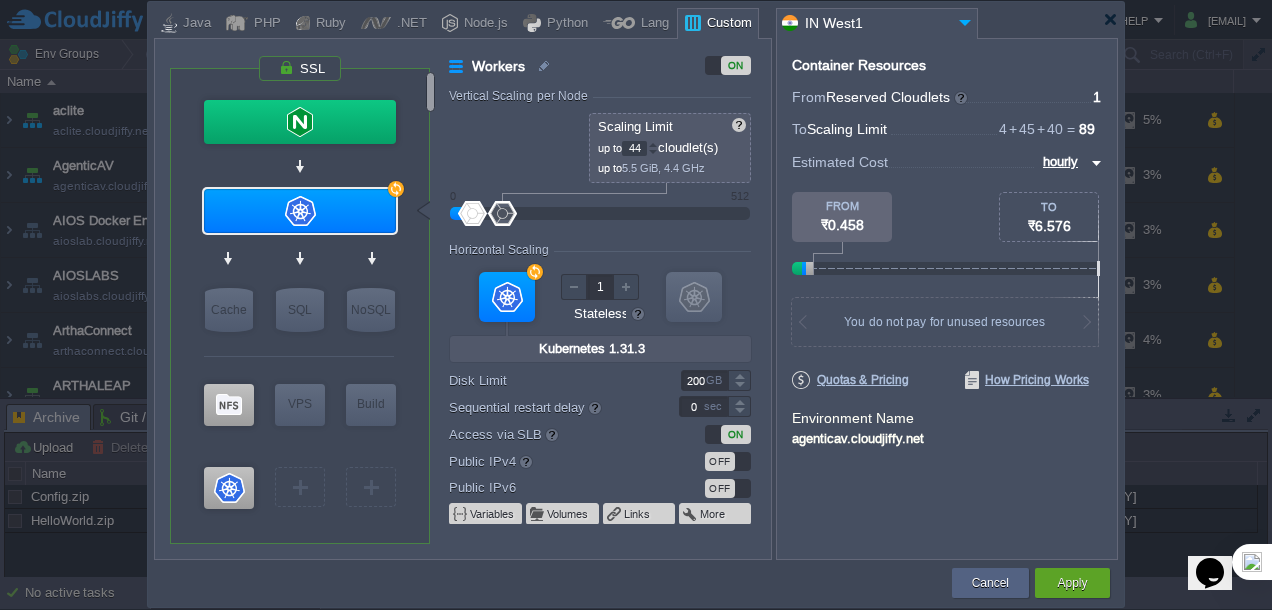 click at bounding box center (653, 152) 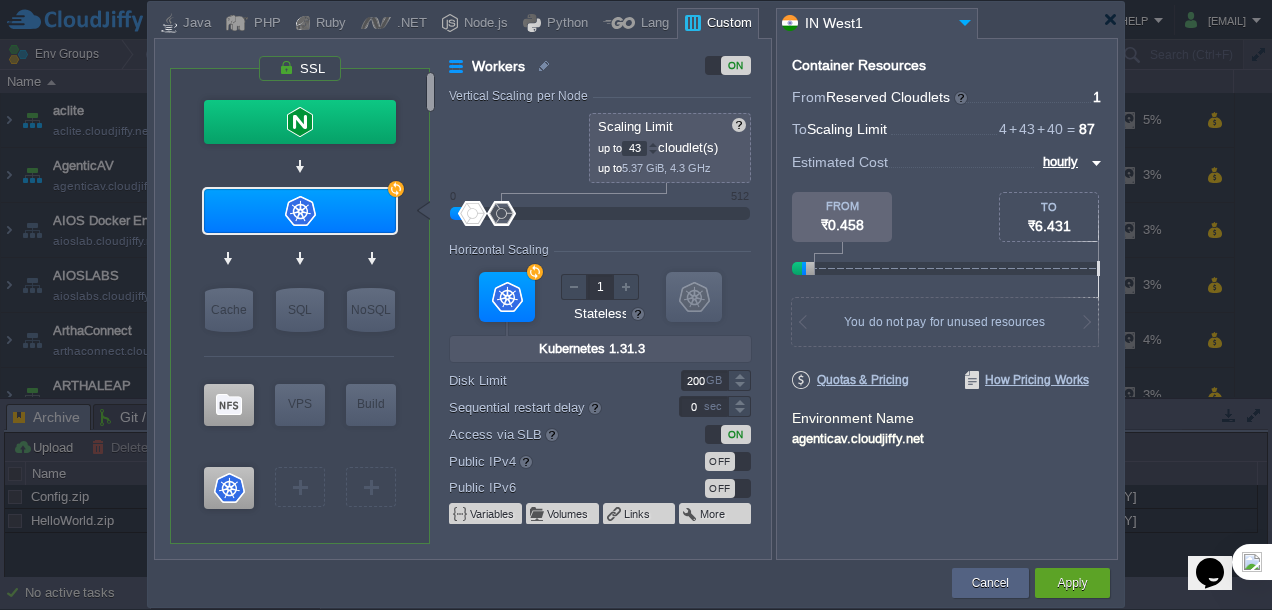 click at bounding box center (653, 152) 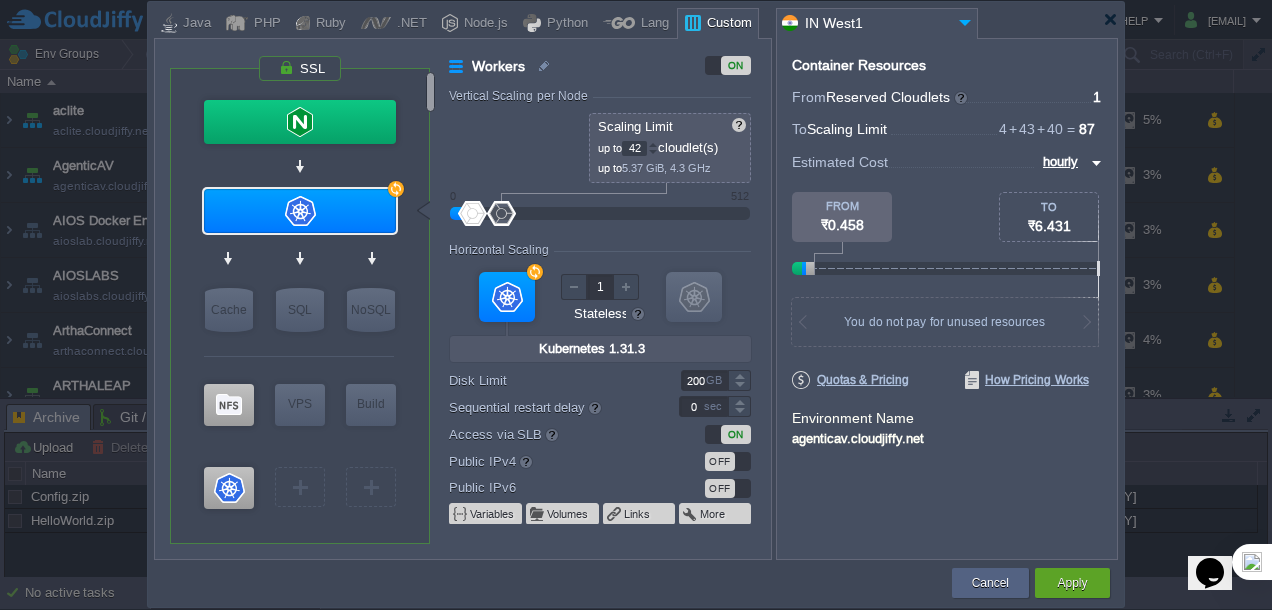 click at bounding box center [653, 152] 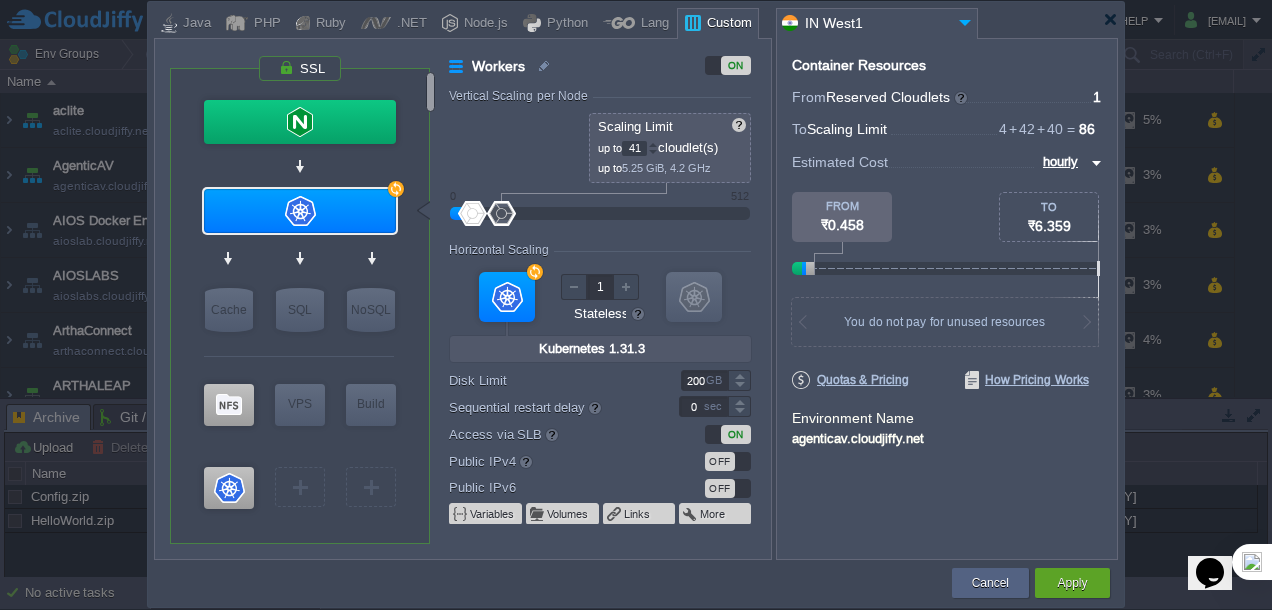 click at bounding box center [653, 152] 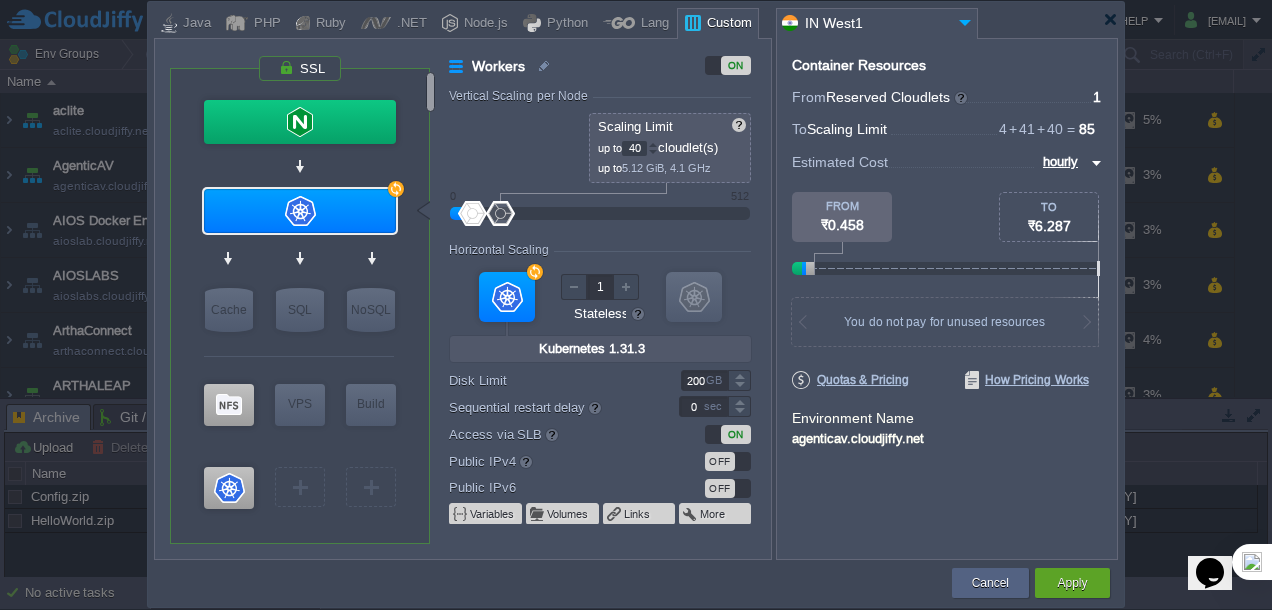 click at bounding box center [653, 152] 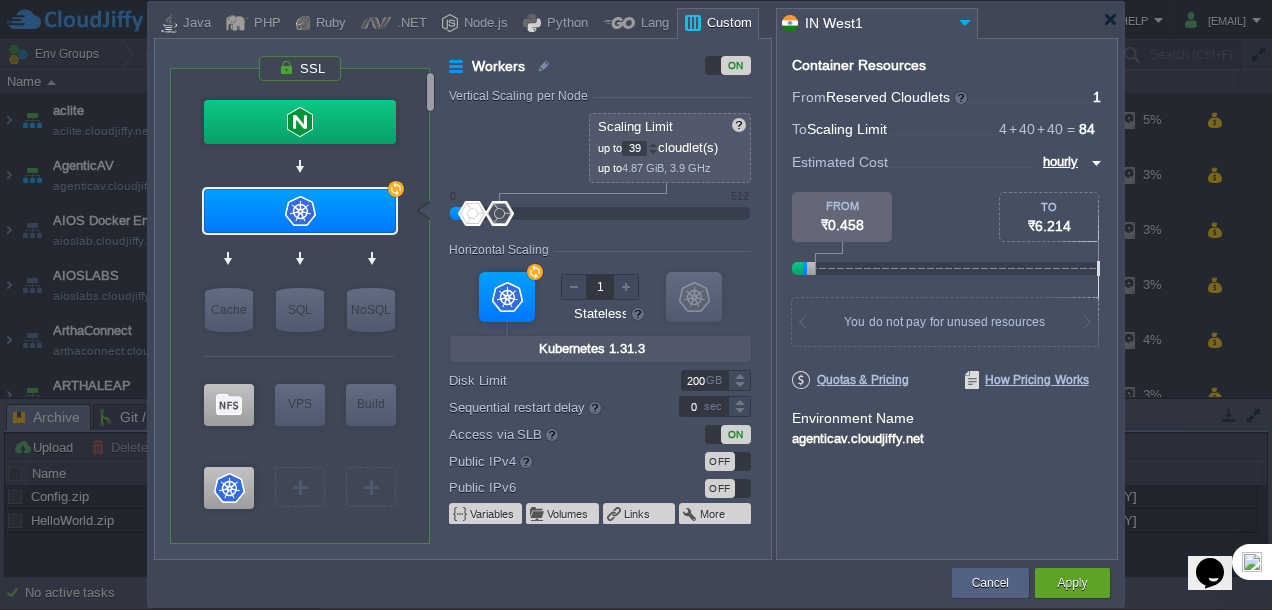 click at bounding box center [653, 152] 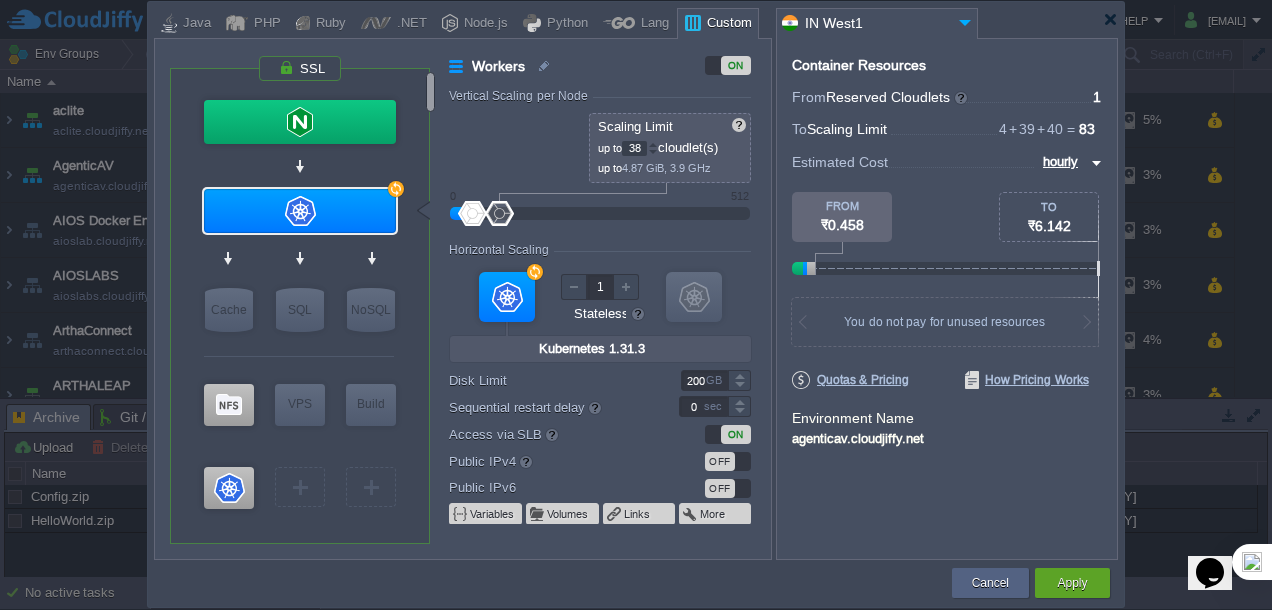 click at bounding box center (653, 152) 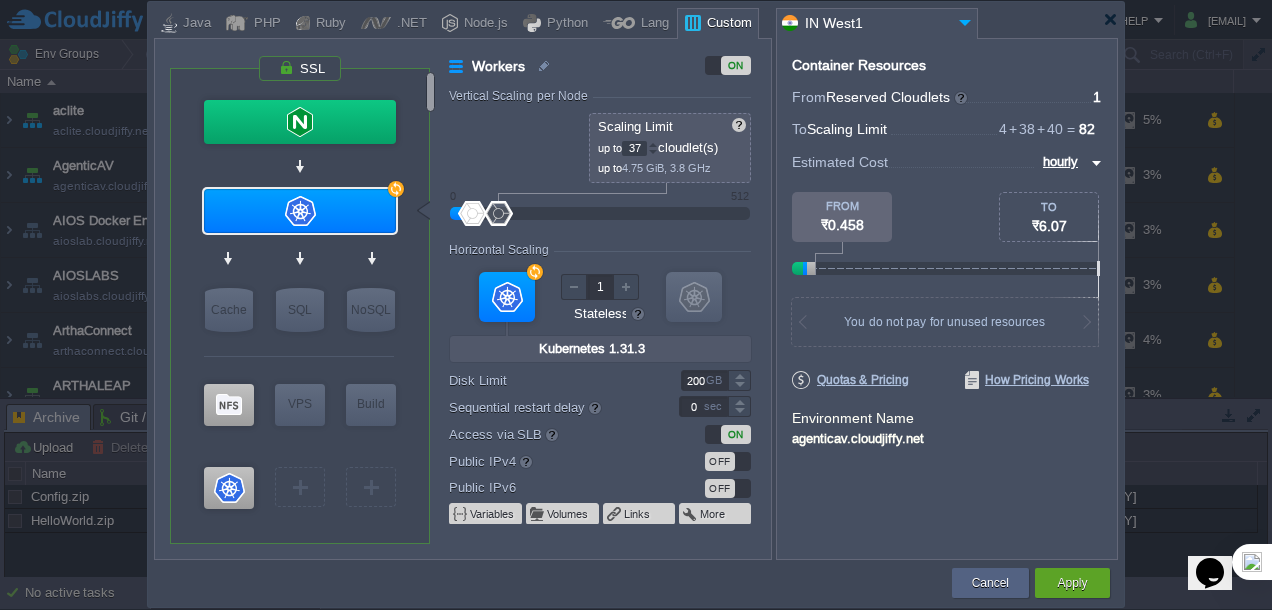 click at bounding box center [653, 152] 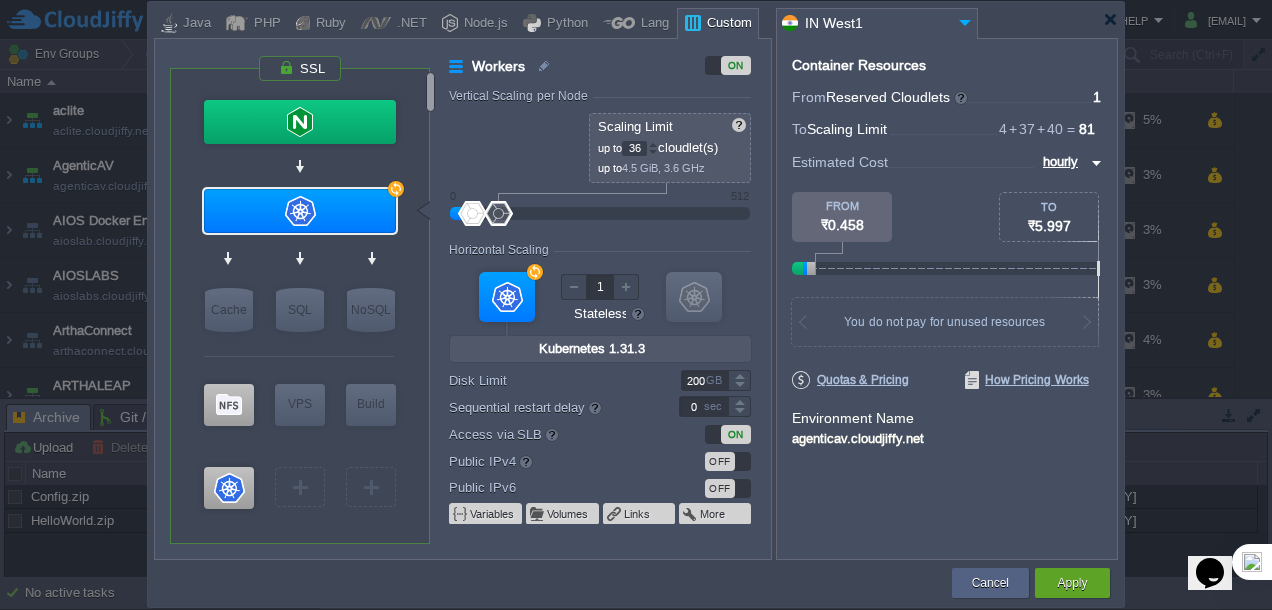 click at bounding box center [653, 152] 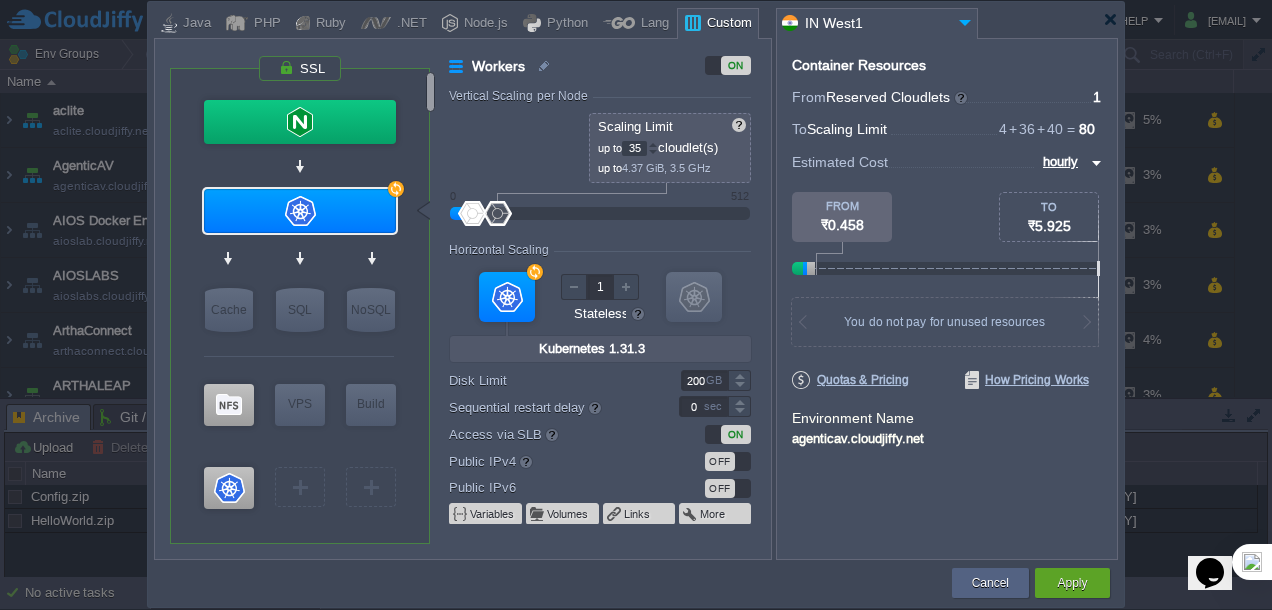 click at bounding box center (653, 152) 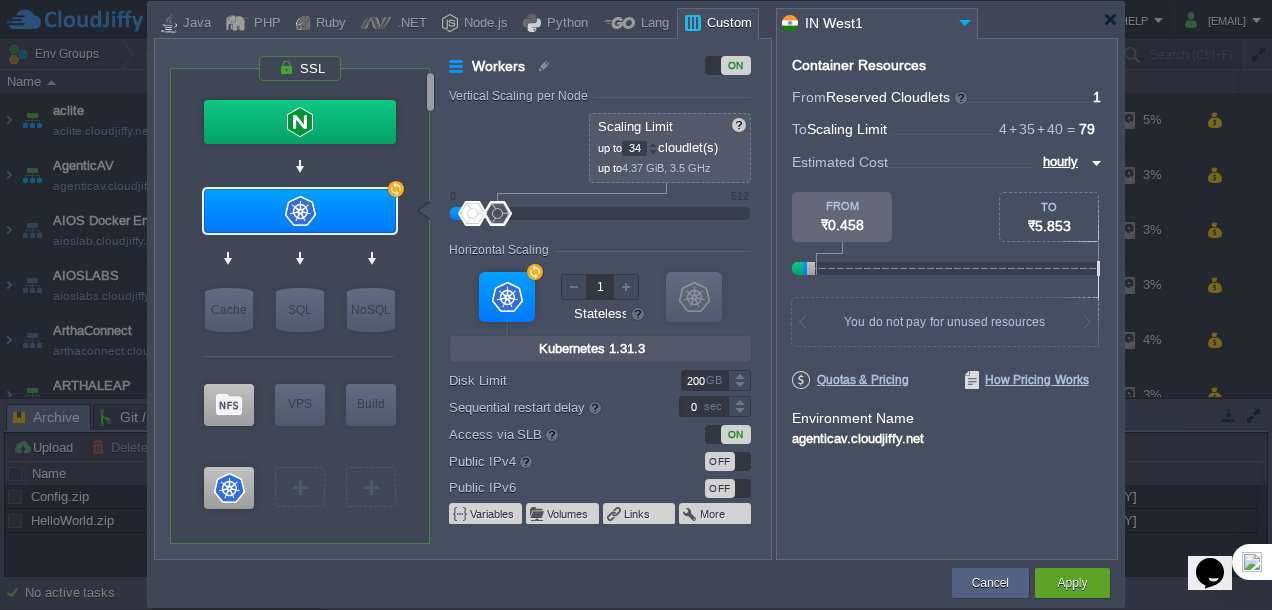 click at bounding box center (653, 152) 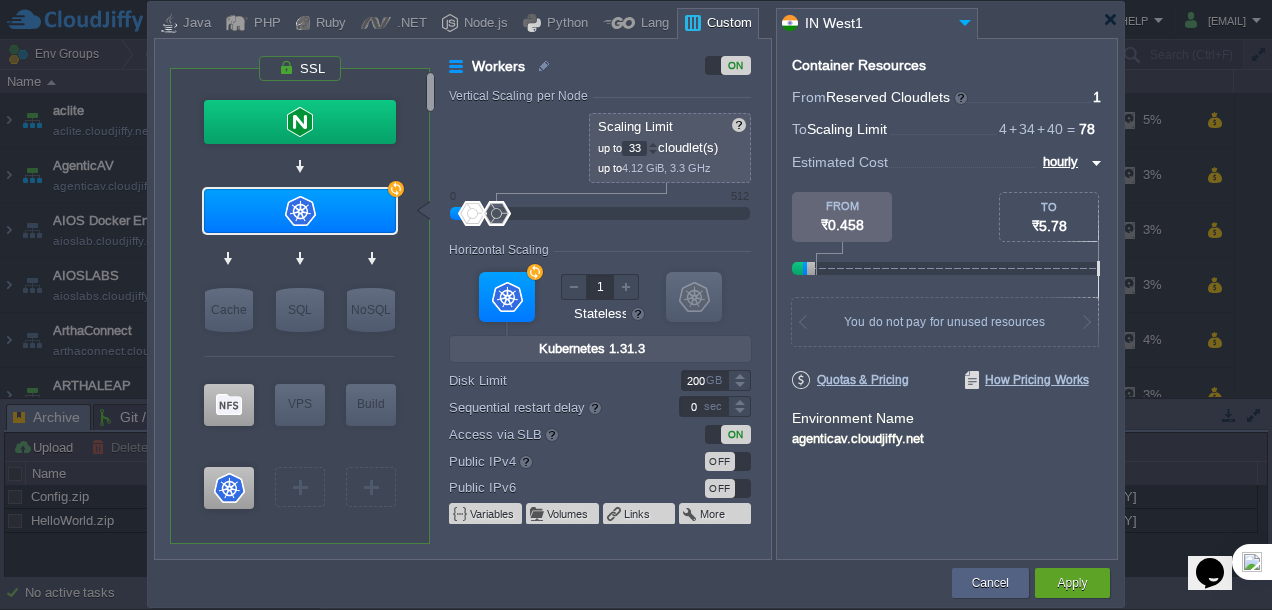 click at bounding box center [653, 152] 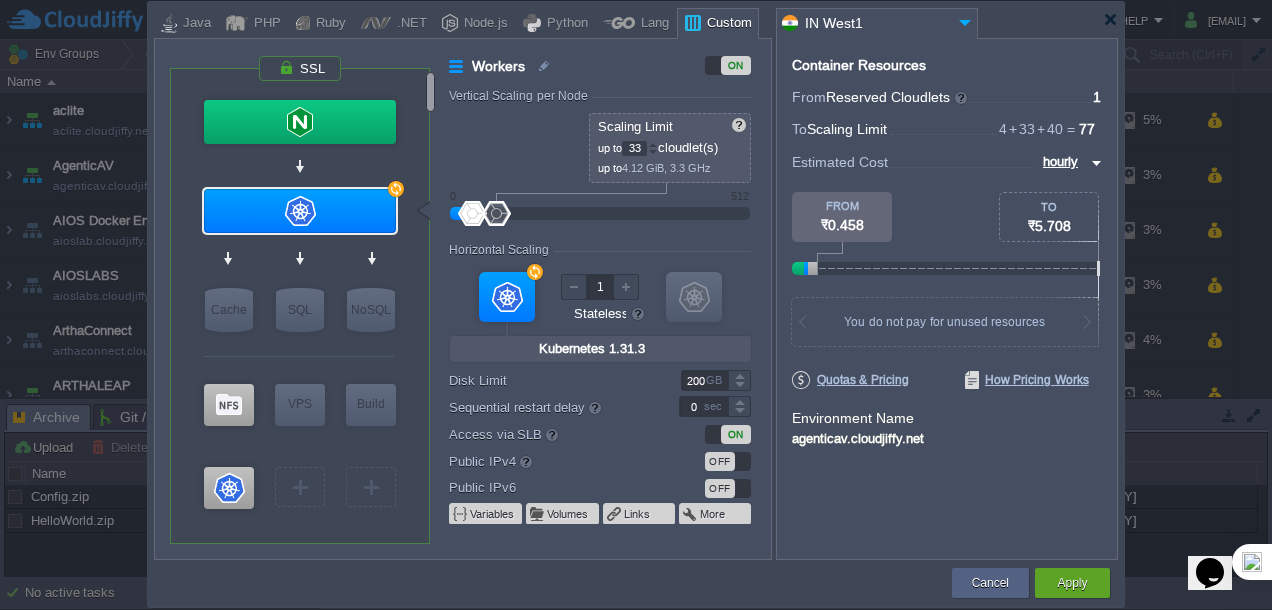 type on "32" 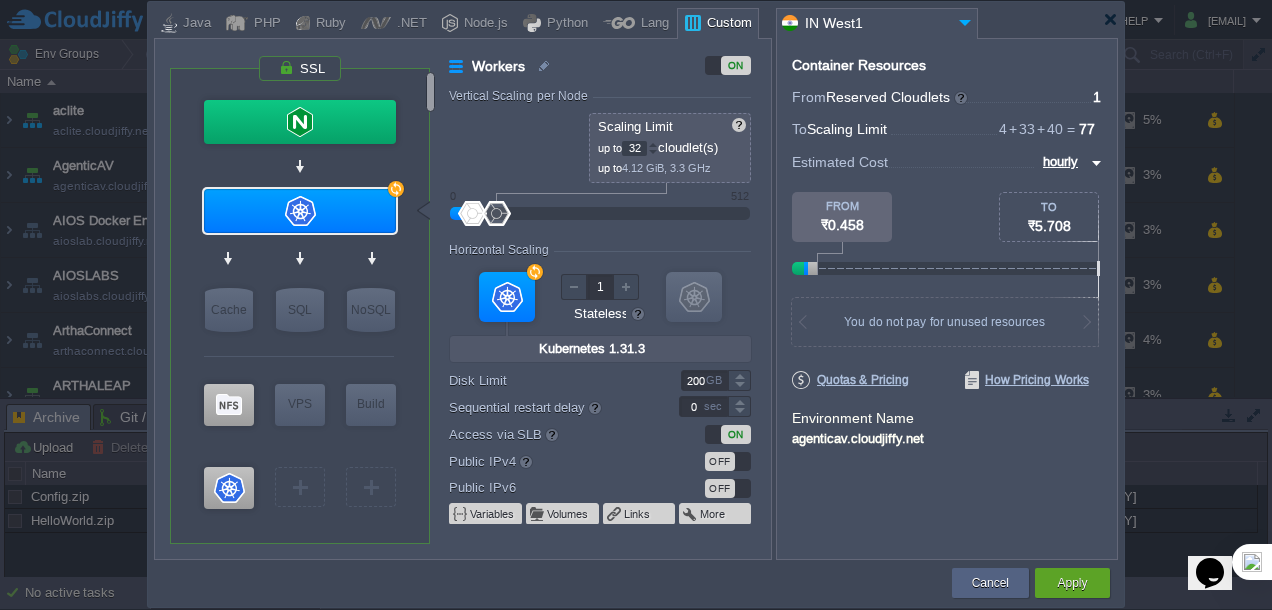 click at bounding box center (653, 152) 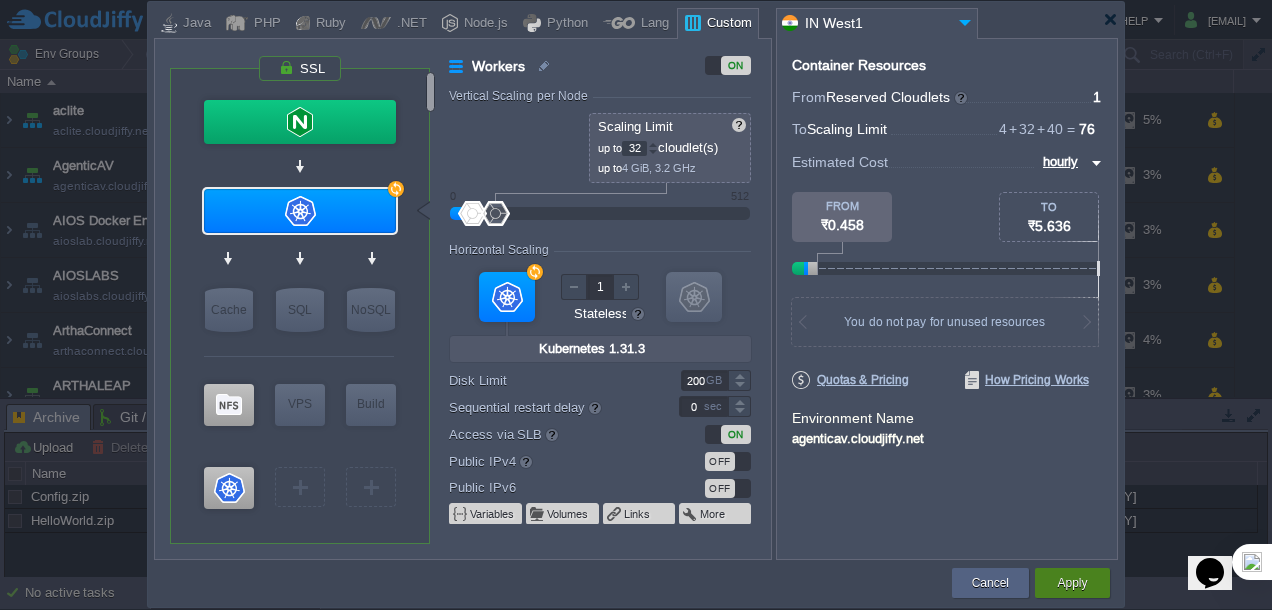 click on "Apply" at bounding box center (1072, 583) 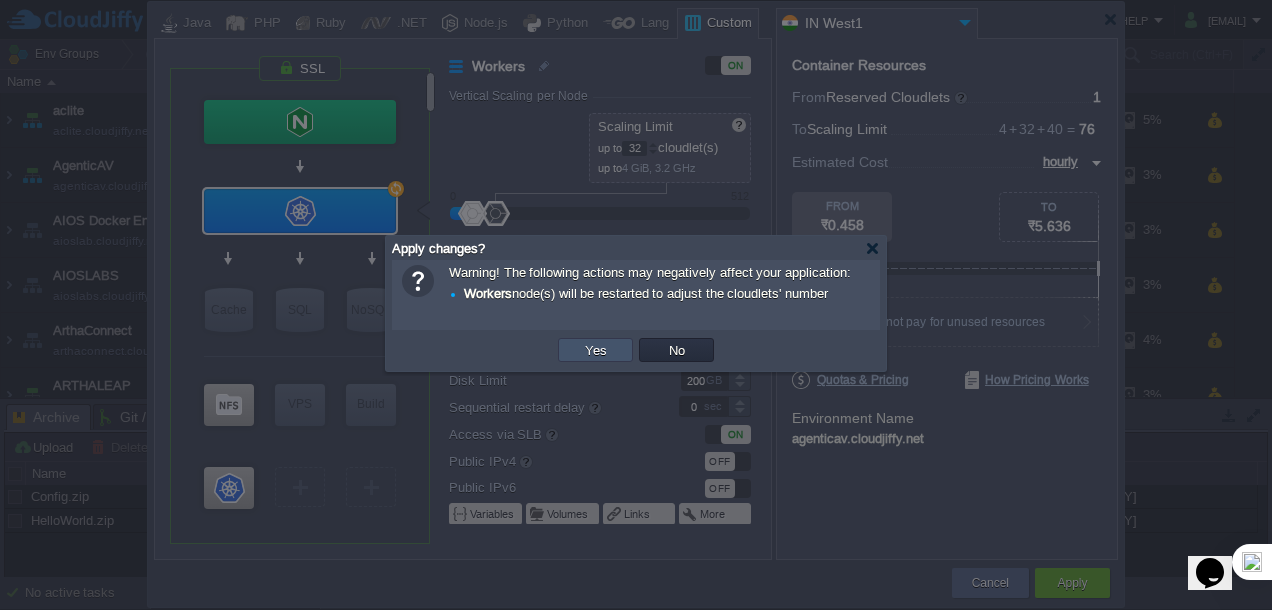 click on "Yes" at bounding box center [596, 350] 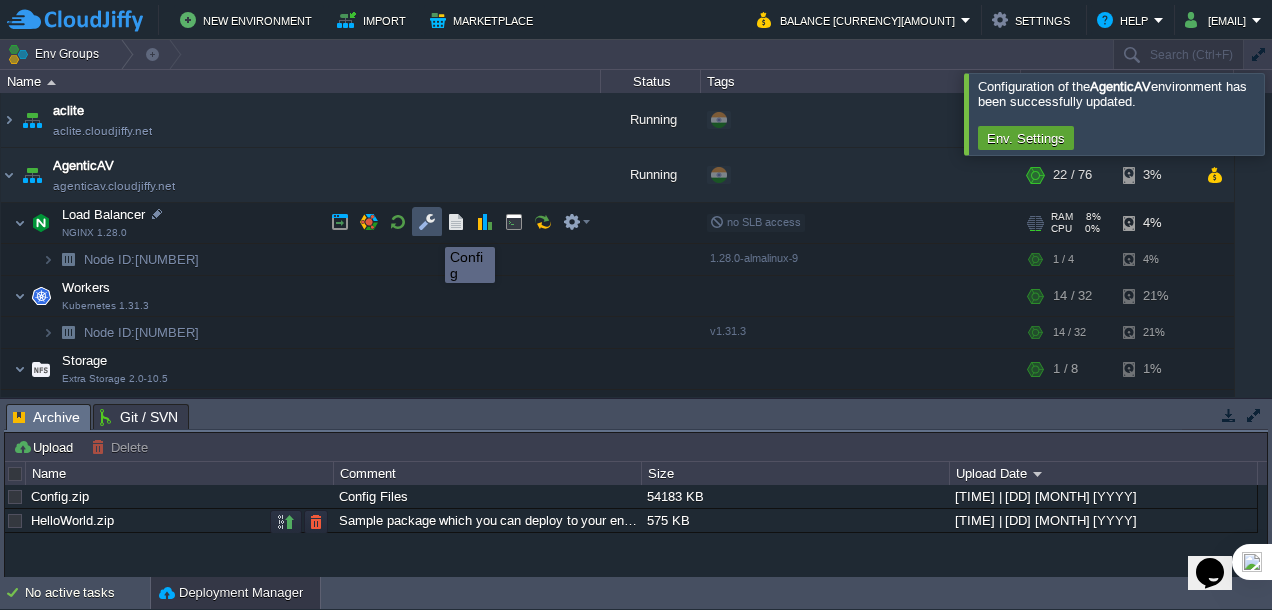 click at bounding box center (427, 222) 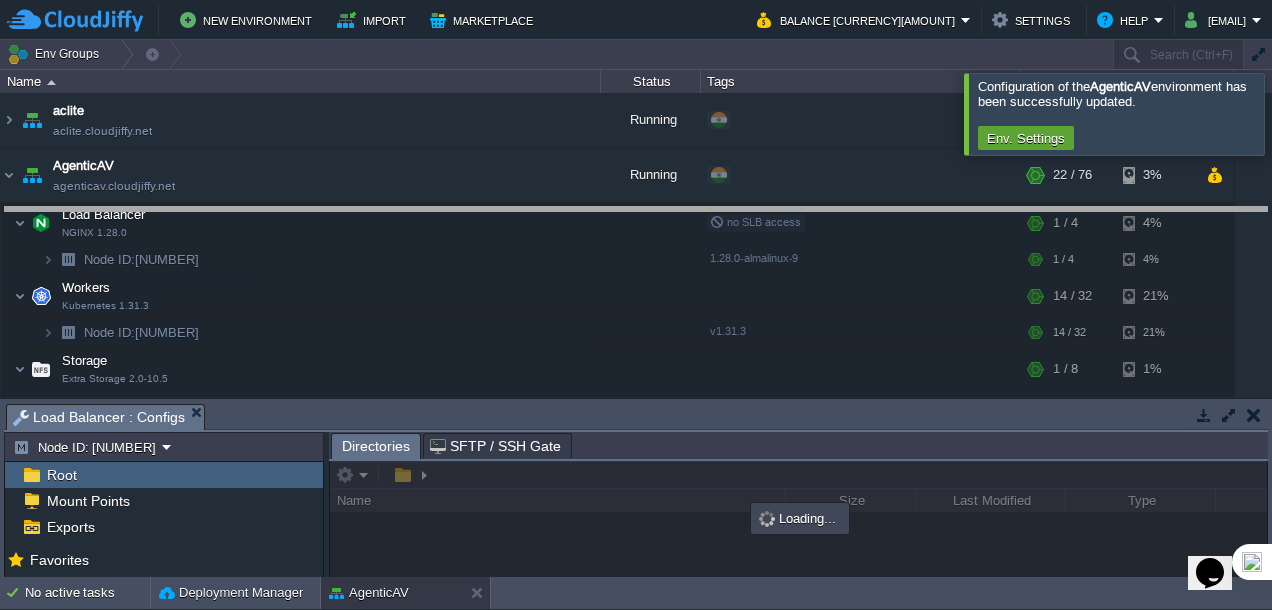 drag, startPoint x: 472, startPoint y: 415, endPoint x: 470, endPoint y: 218, distance: 197.01015 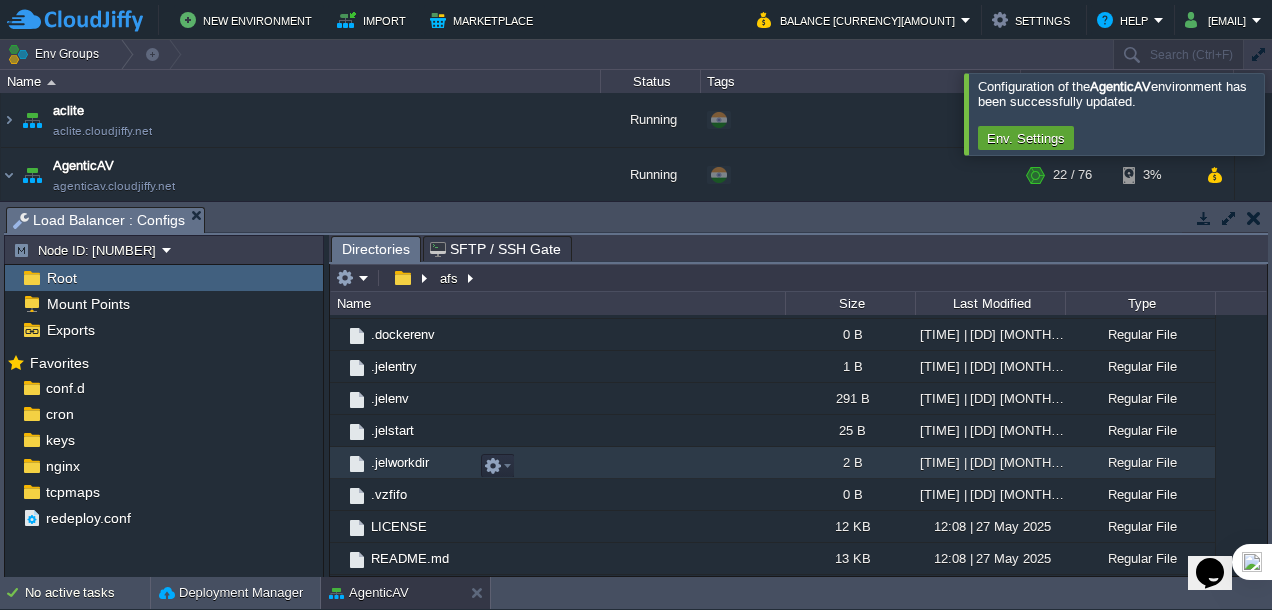 scroll, scrollTop: 490, scrollLeft: 0, axis: vertical 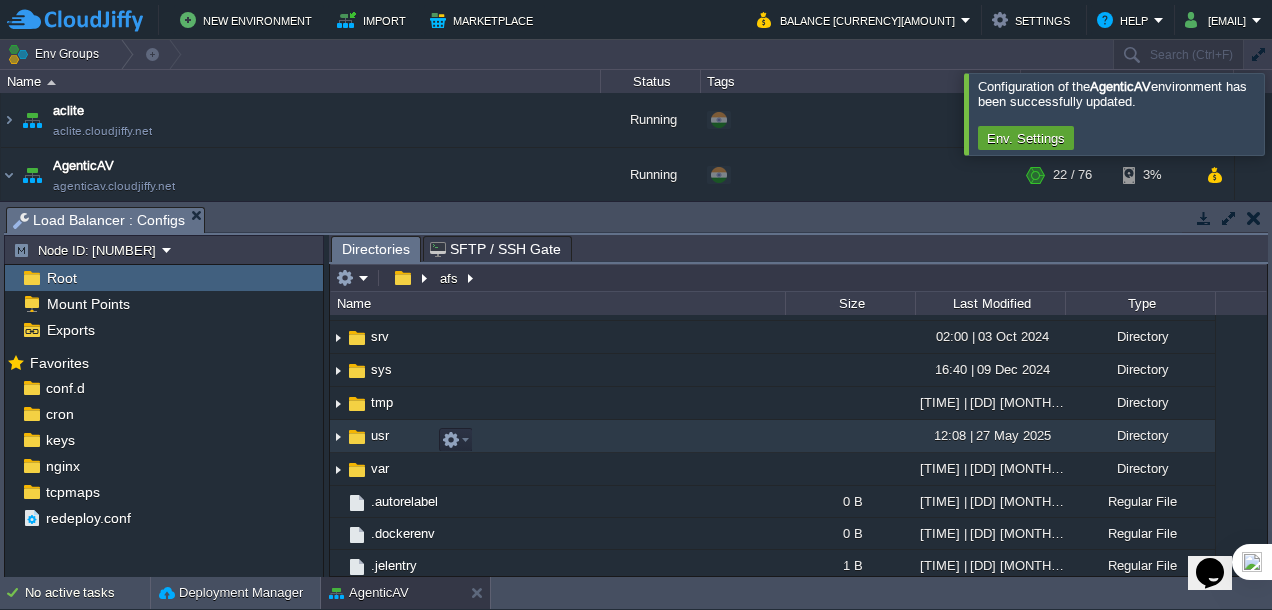 click at bounding box center (338, 436) 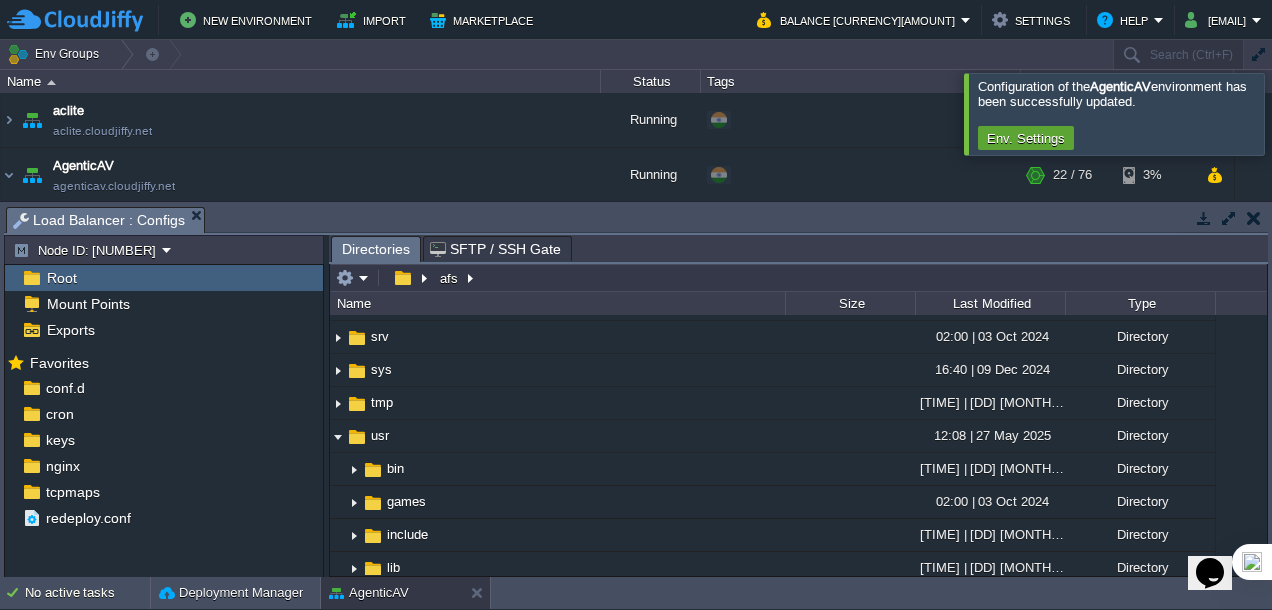 click at bounding box center (1296, 113) 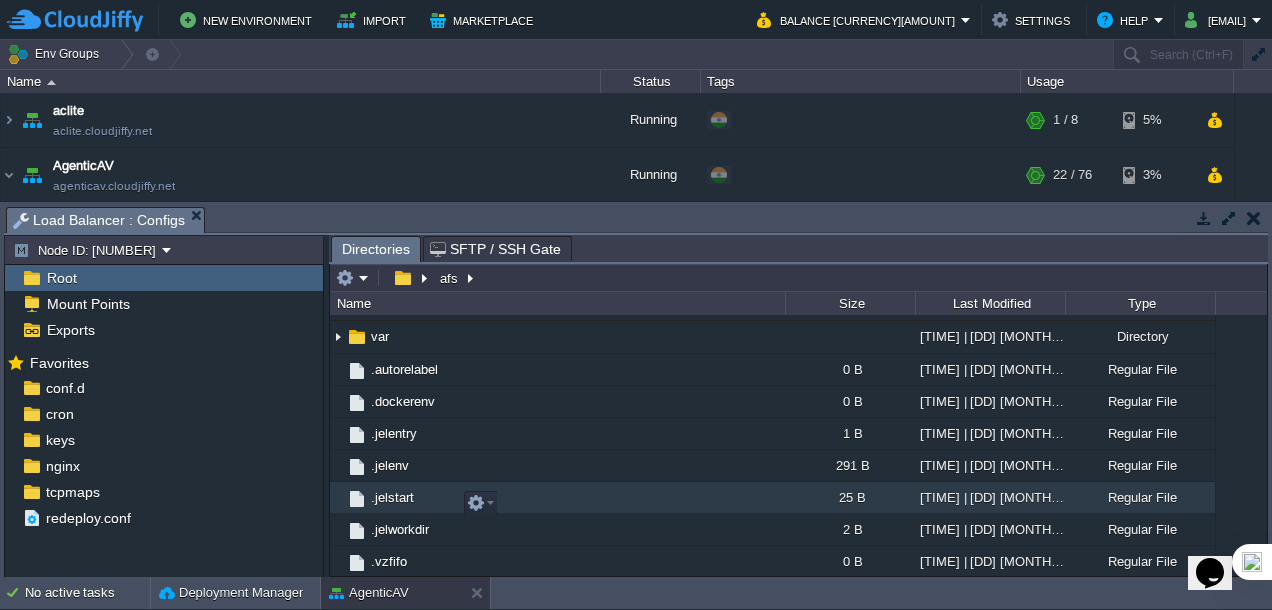 scroll, scrollTop: 990, scrollLeft: 0, axis: vertical 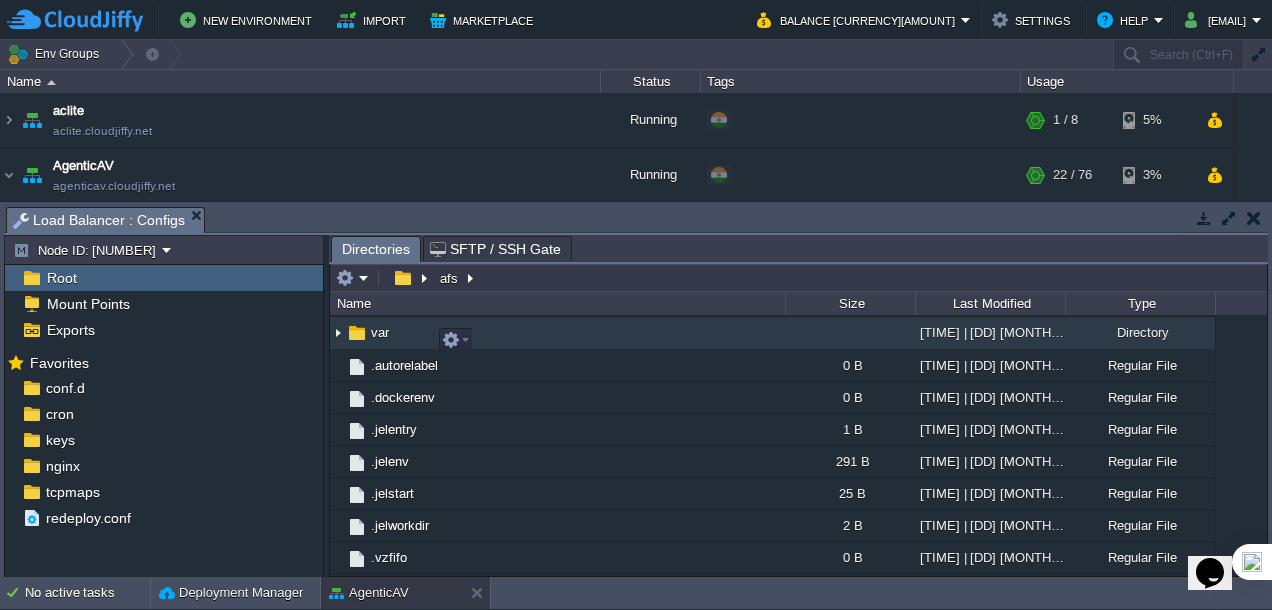 click at bounding box center (338, 333) 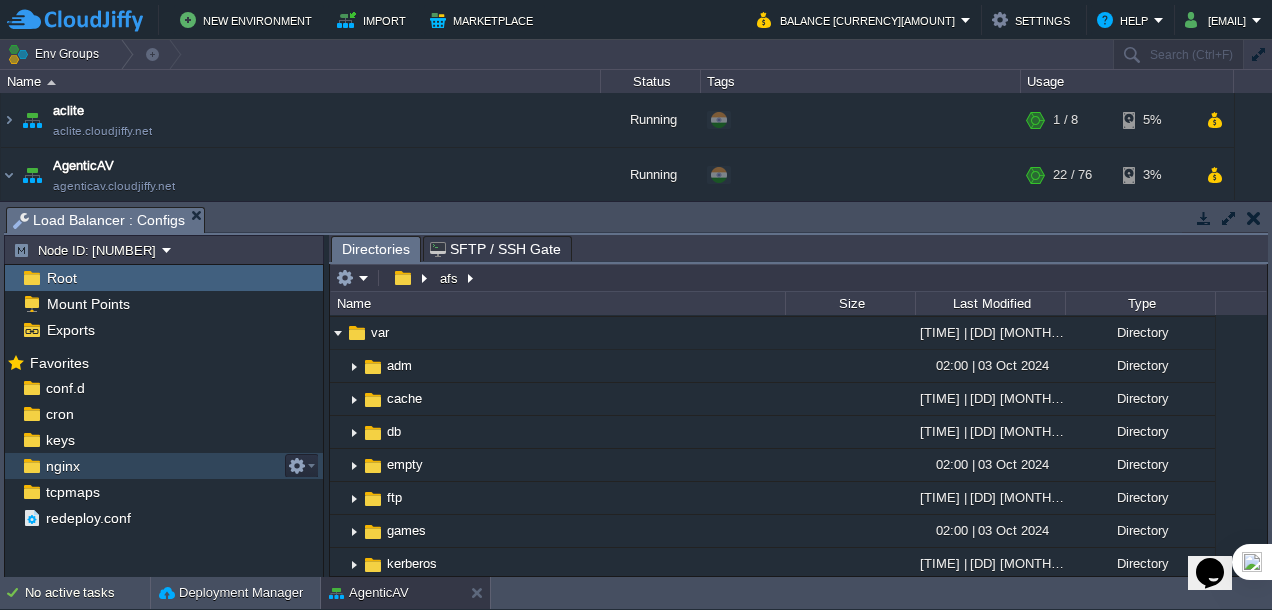 click on "nginx" at bounding box center [62, 466] 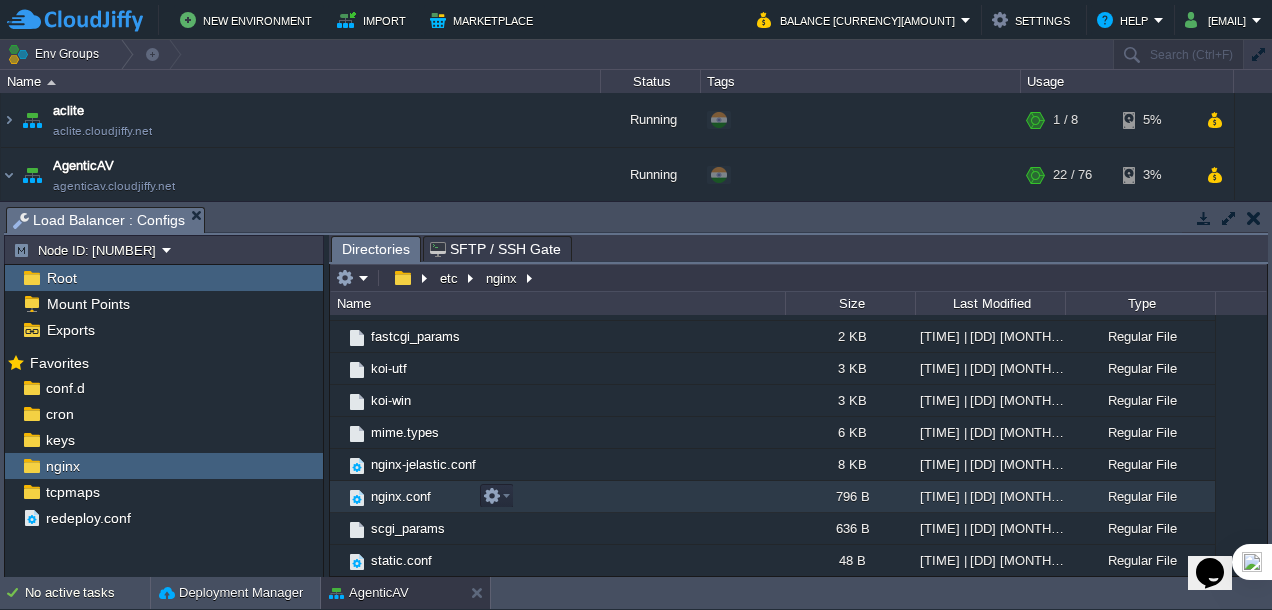scroll, scrollTop: 300, scrollLeft: 0, axis: vertical 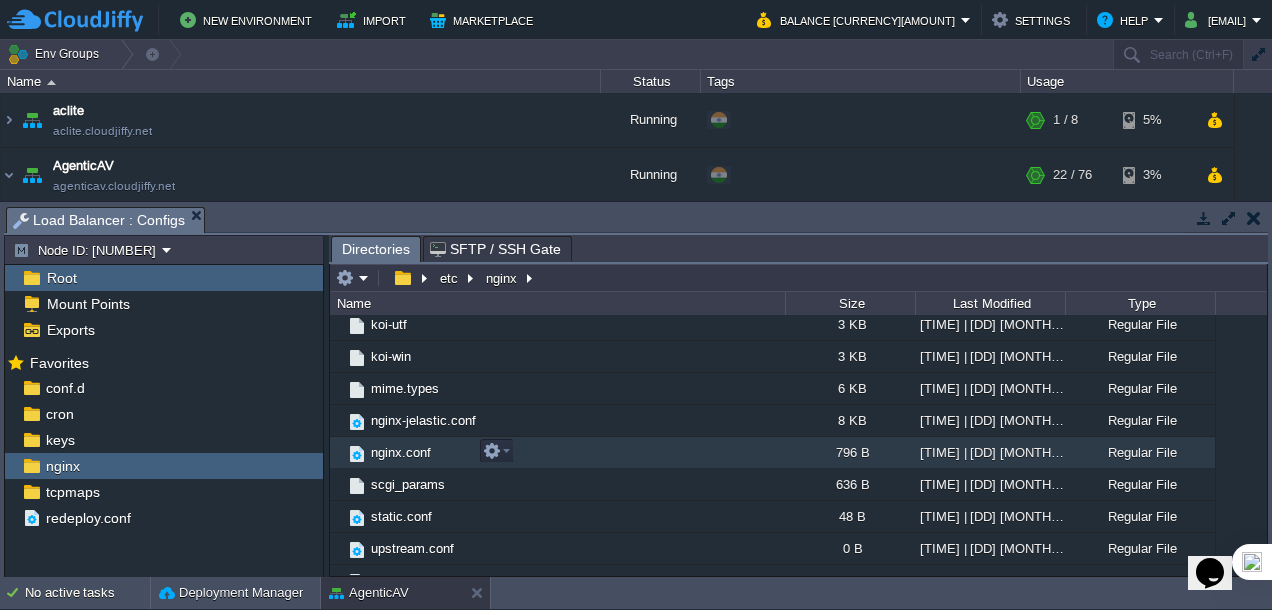 click on "nginx.conf" at bounding box center (401, 452) 